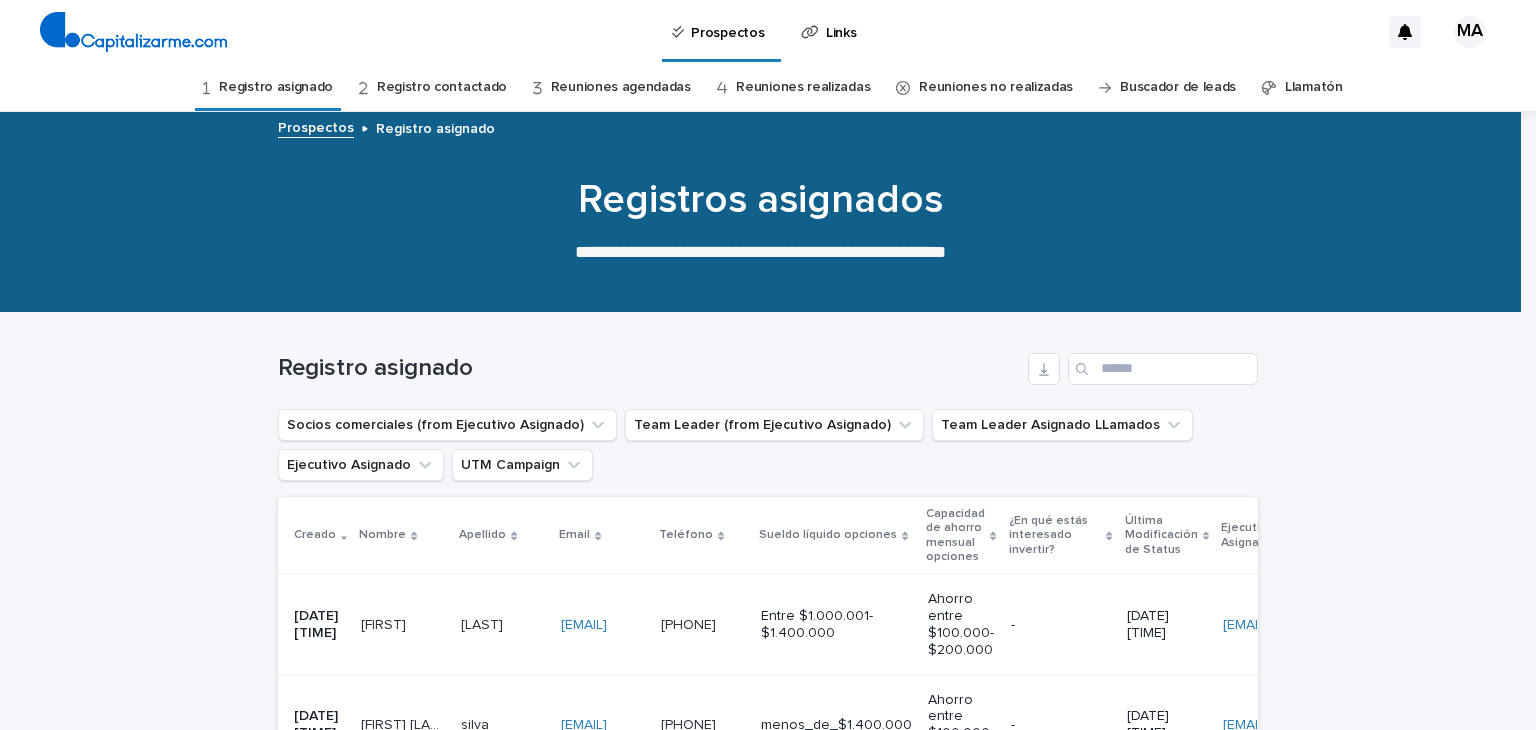 scroll, scrollTop: 0, scrollLeft: 0, axis: both 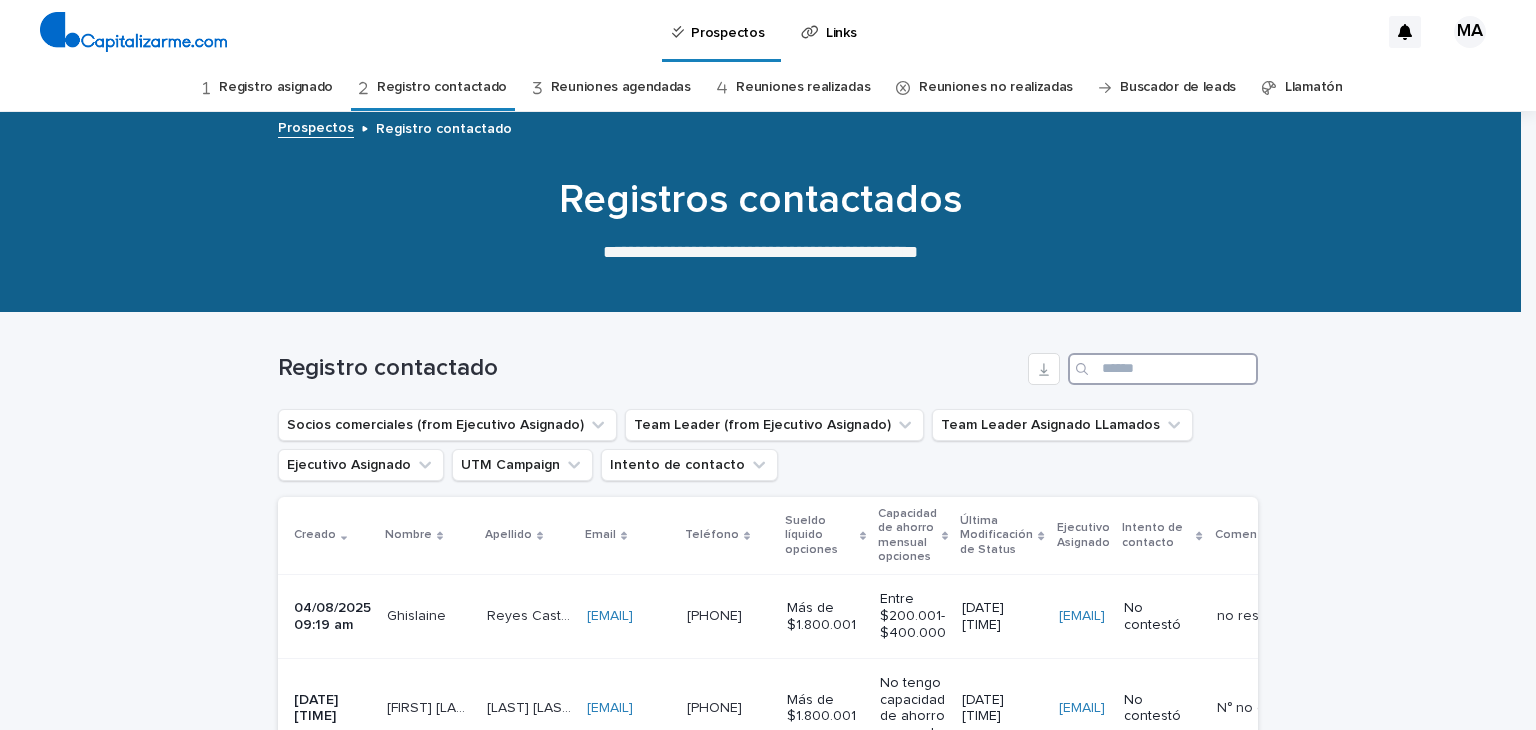 click at bounding box center [1163, 369] 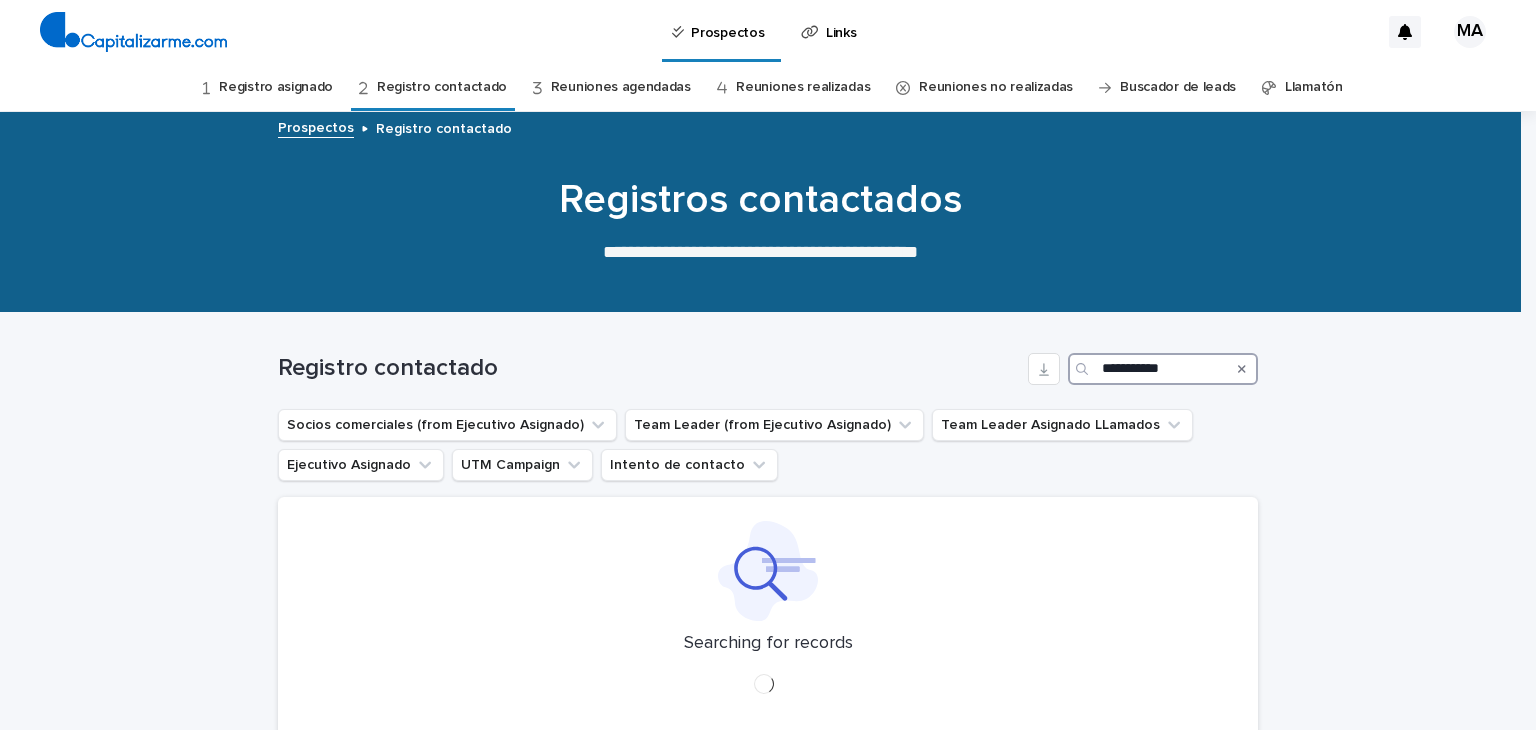 type on "**********" 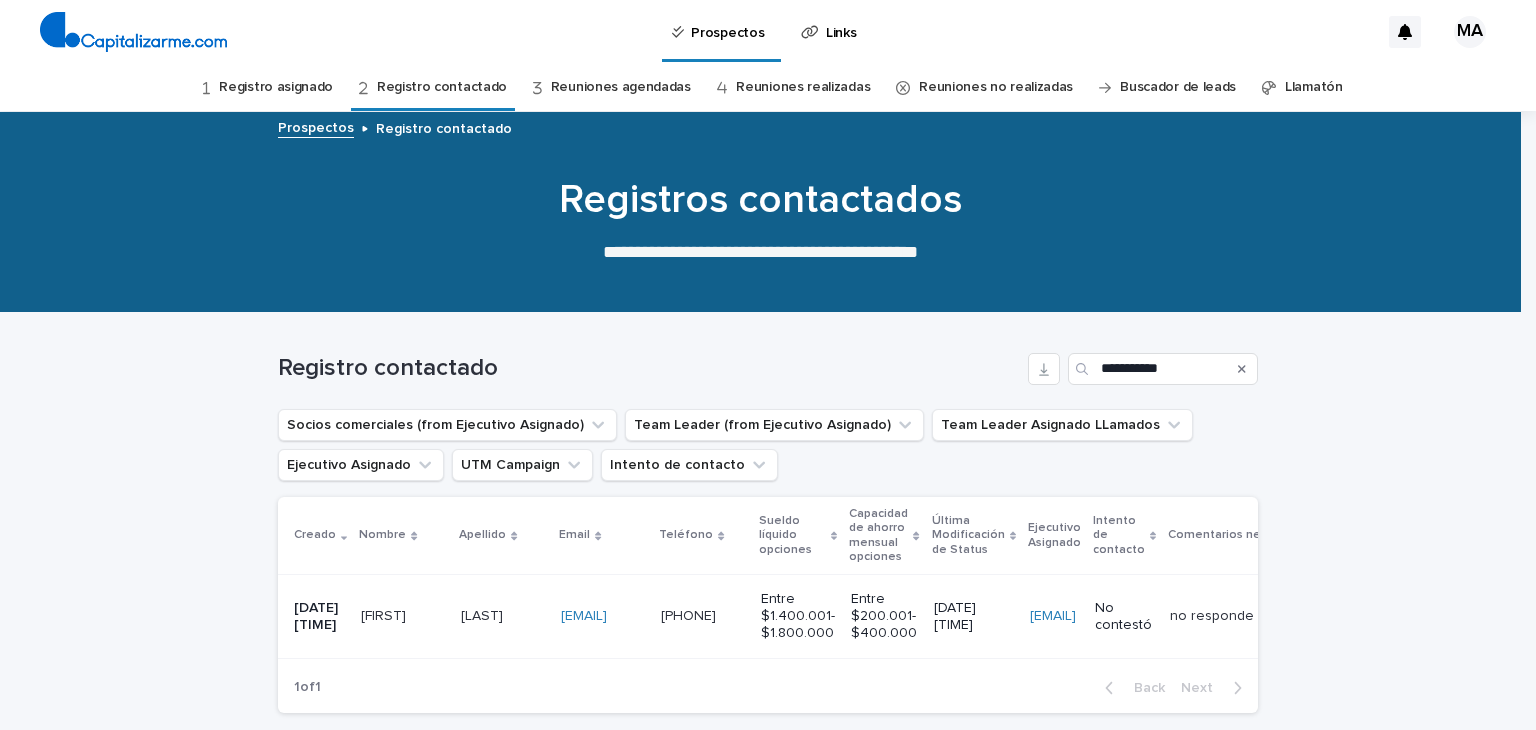 click on "[LAST]" at bounding box center (484, 614) 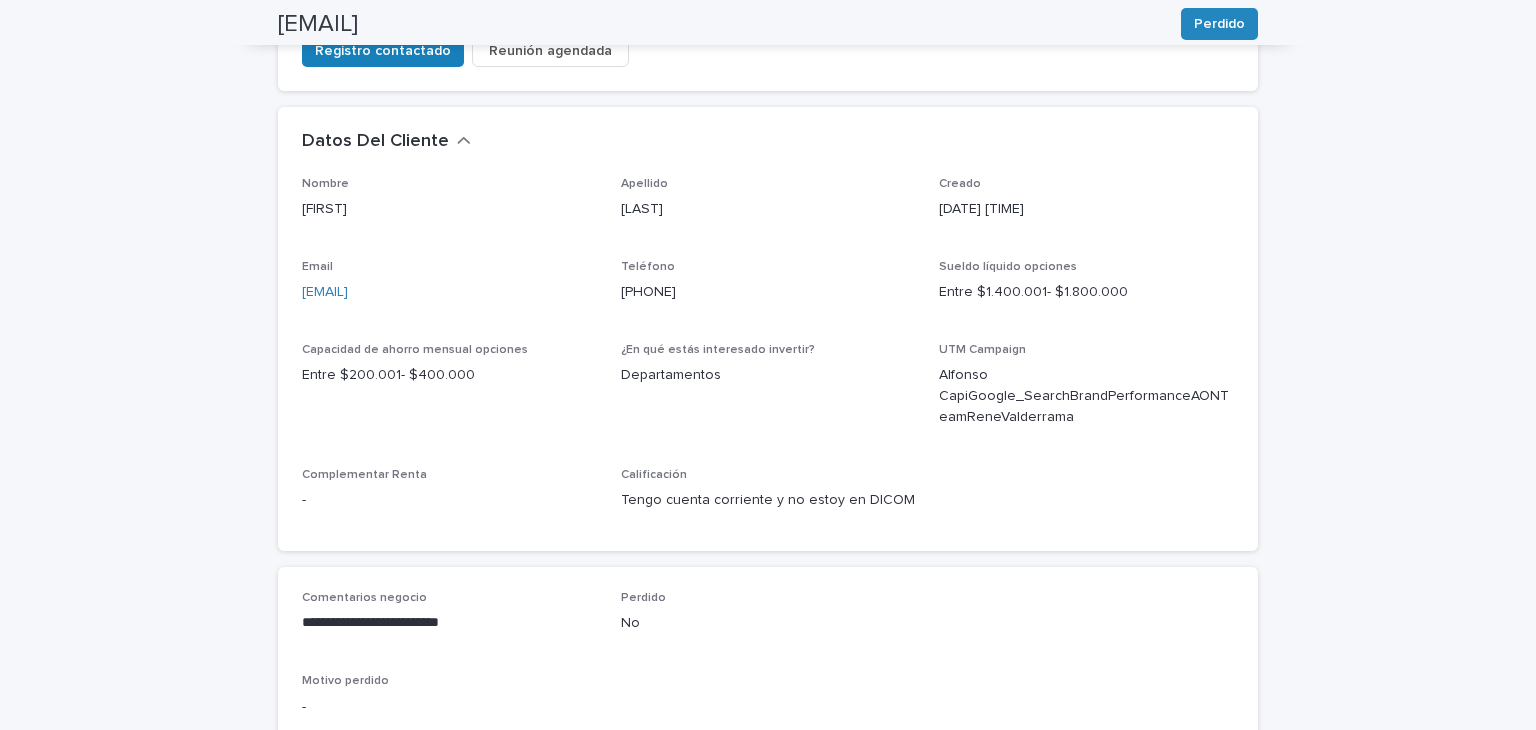 scroll, scrollTop: 560, scrollLeft: 0, axis: vertical 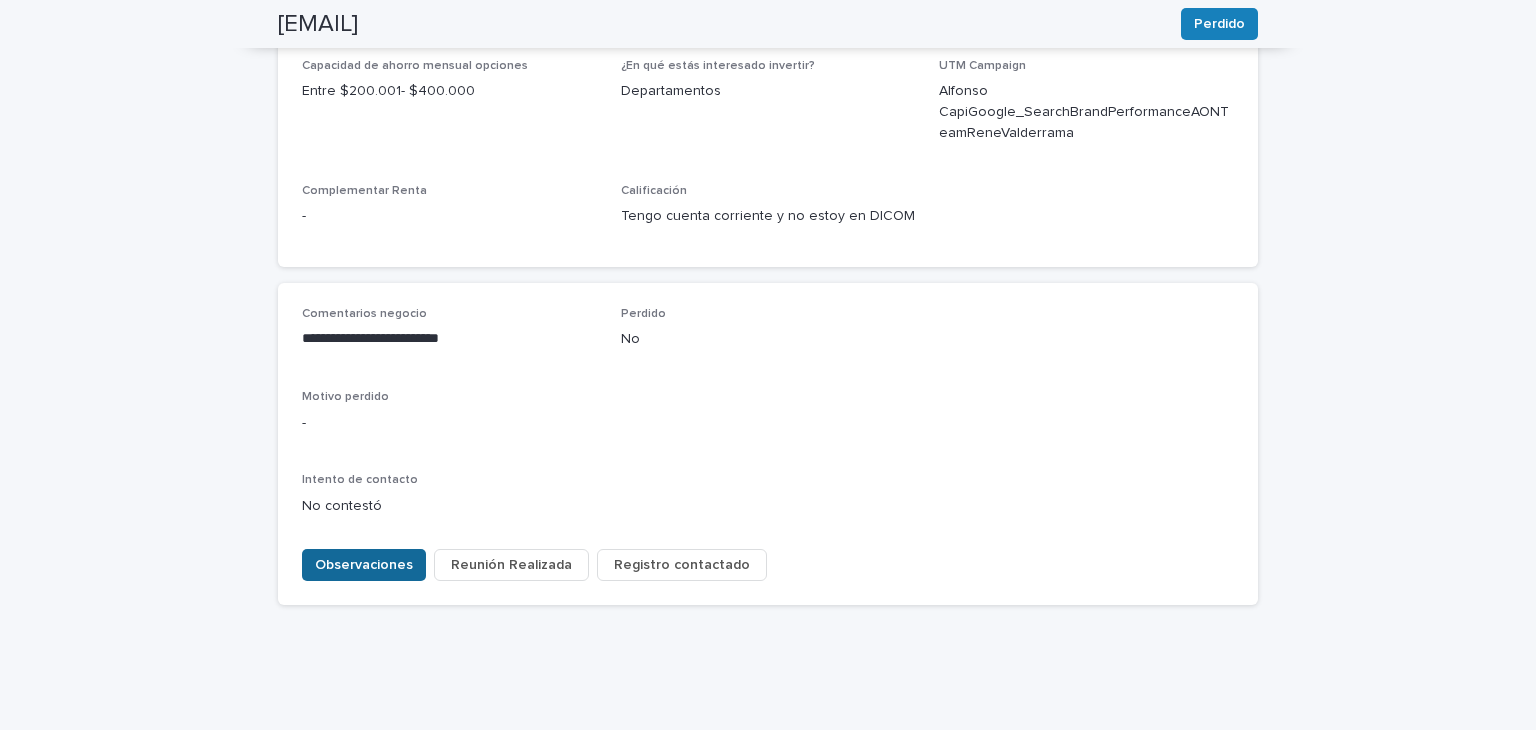 click on "Observaciones" at bounding box center [364, 565] 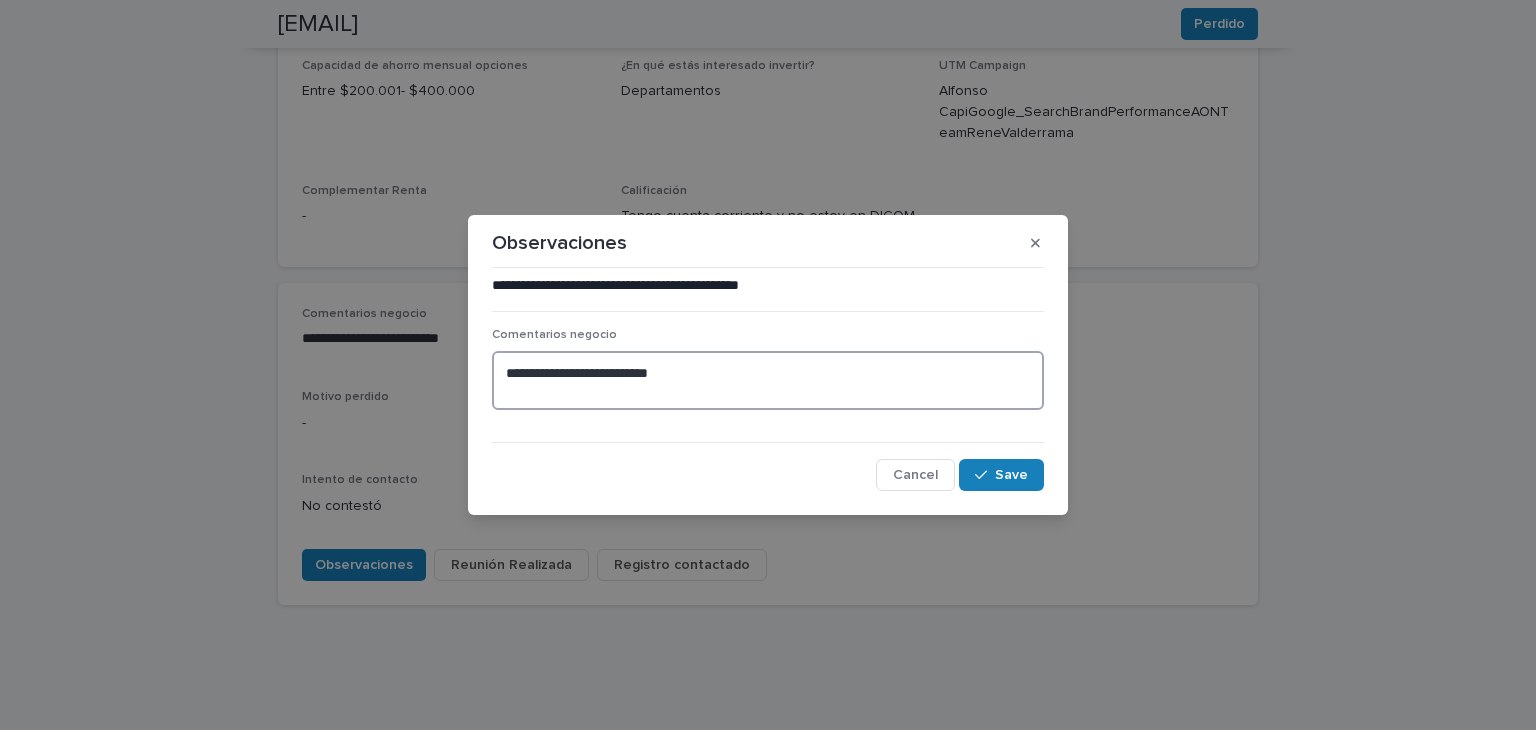 click on "**********" at bounding box center [768, 381] 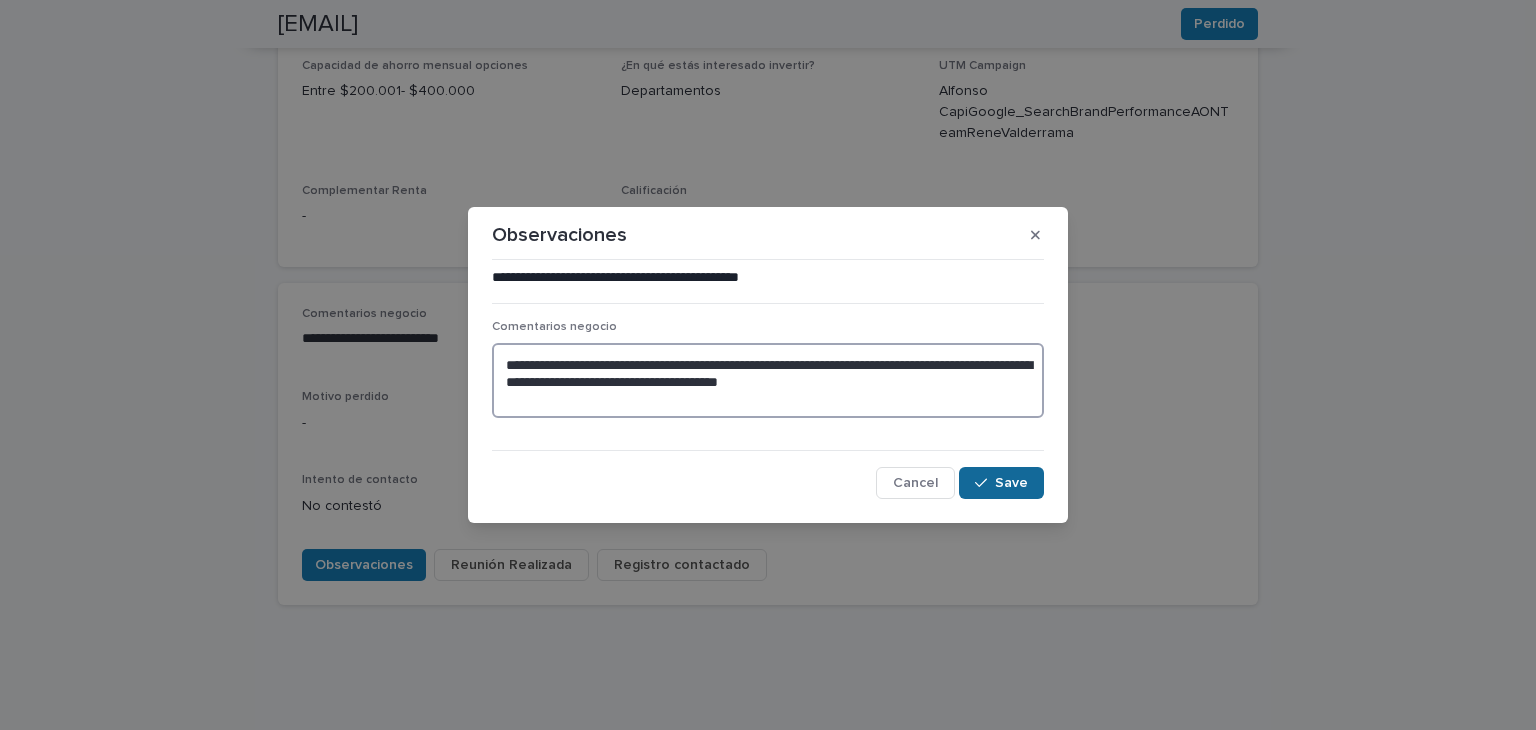 type on "**********" 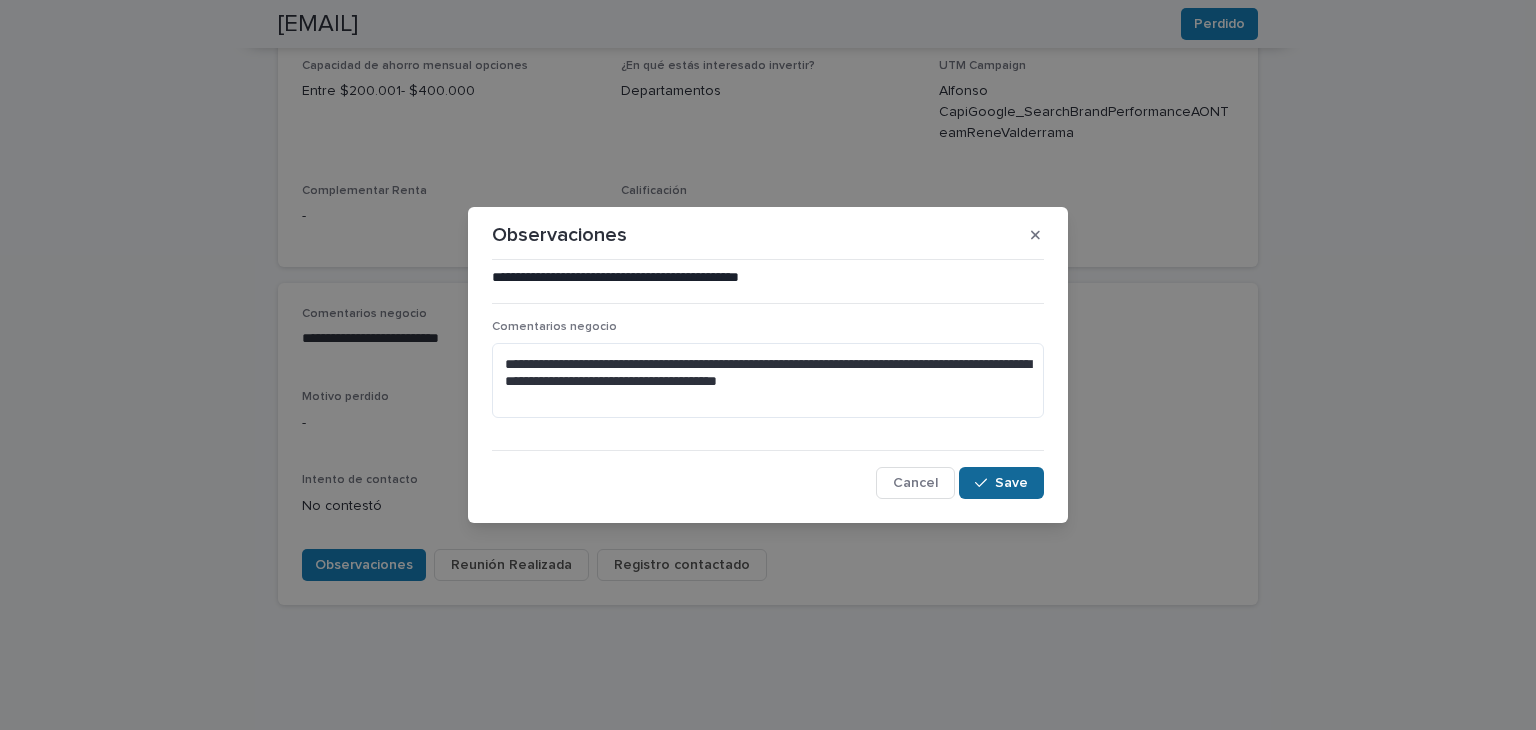 click on "Save" at bounding box center [1001, 483] 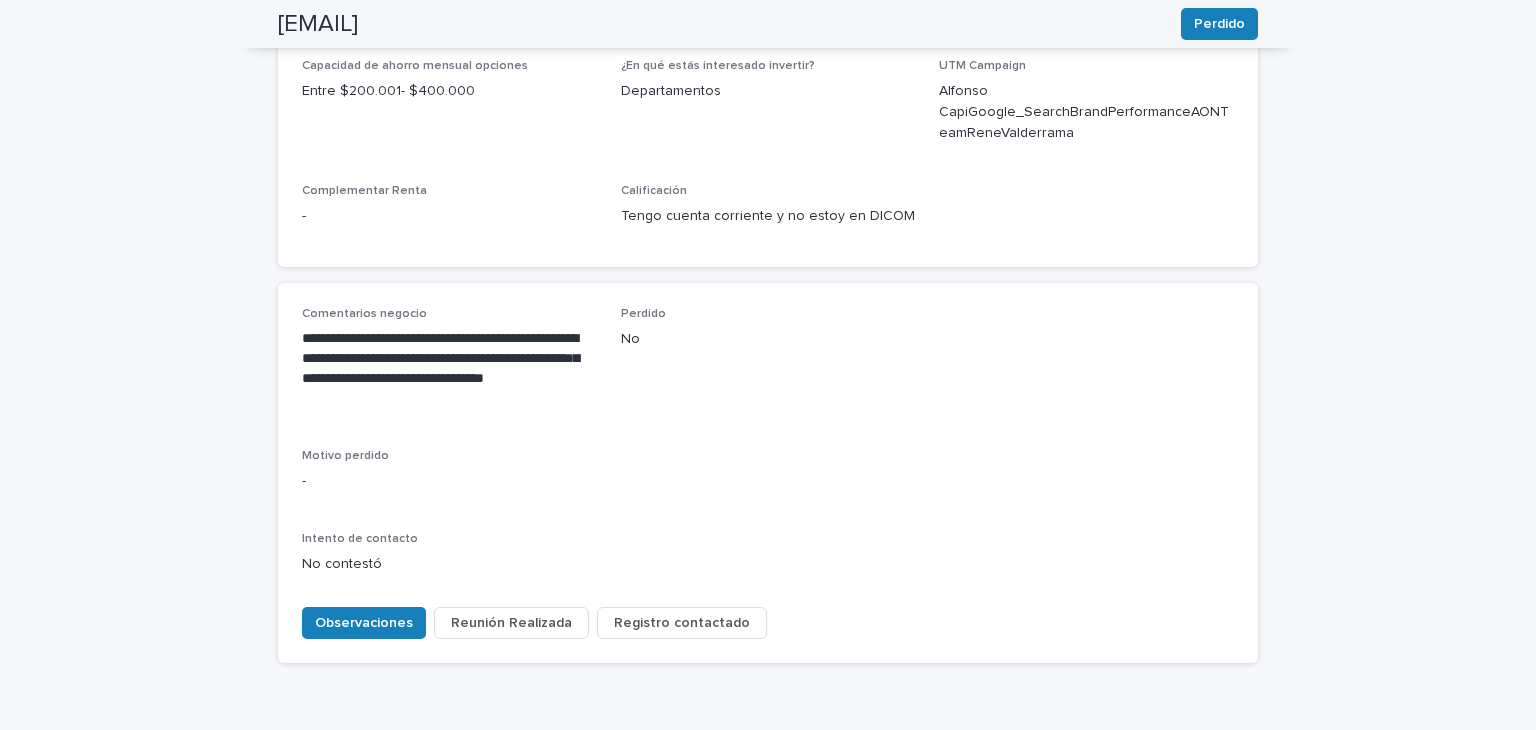 scroll, scrollTop: 796, scrollLeft: 0, axis: vertical 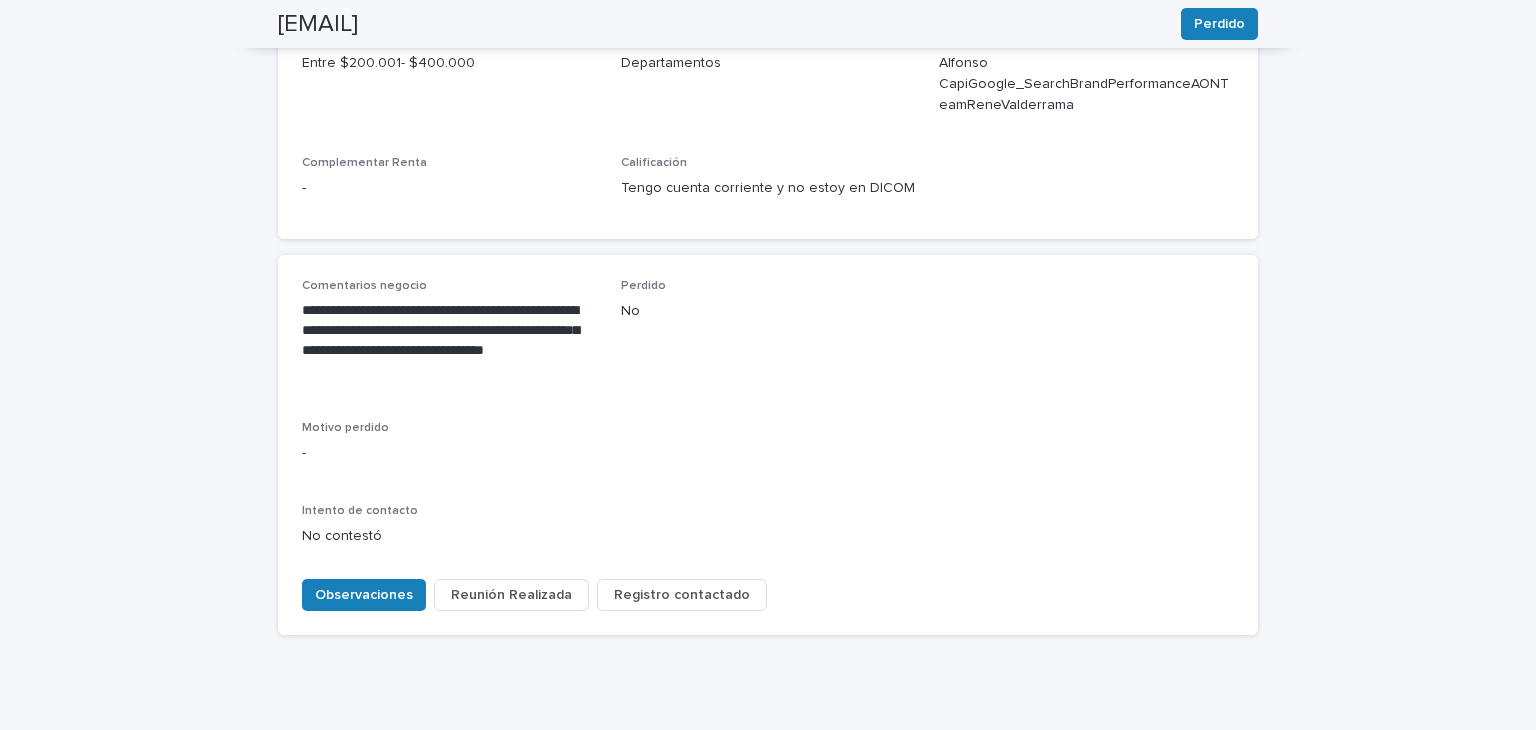 type 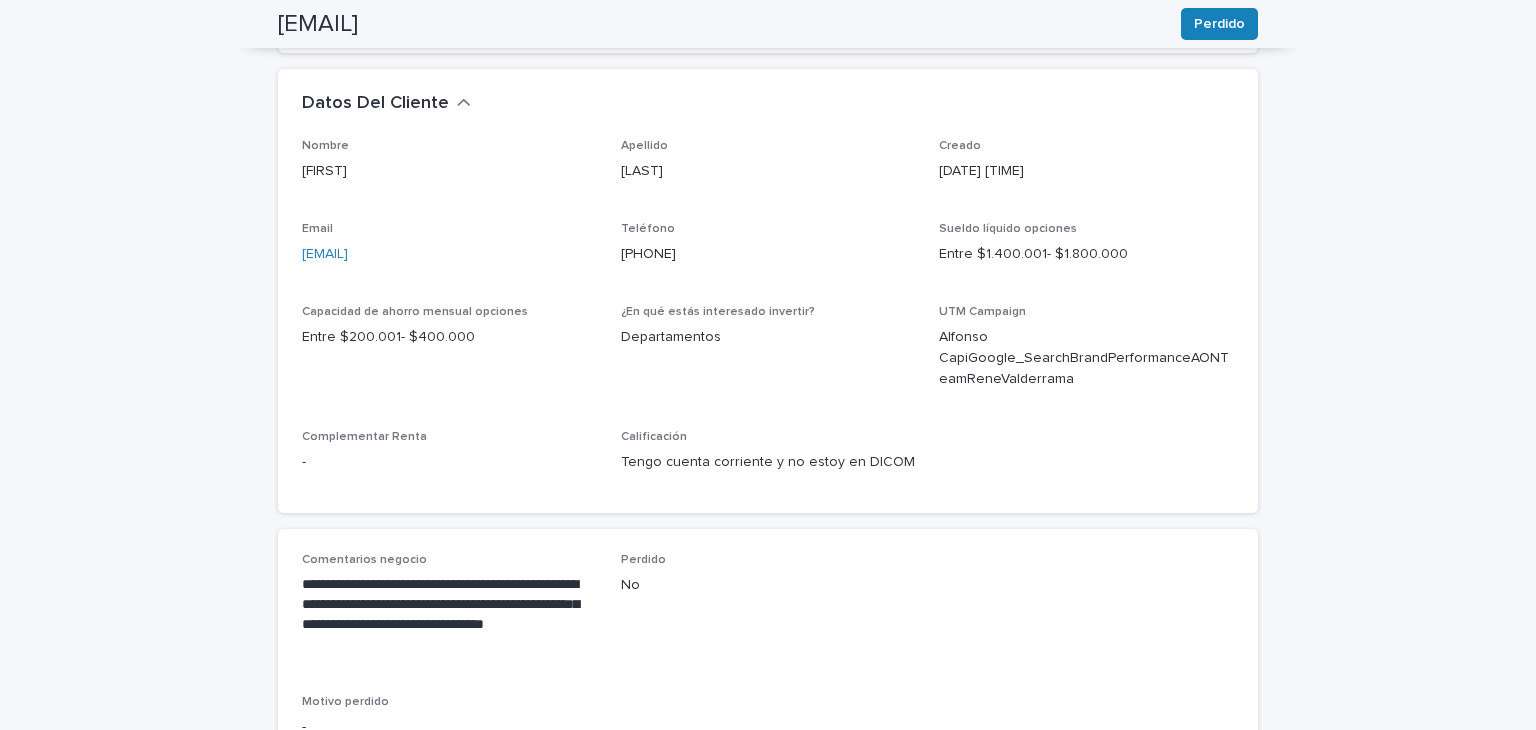 scroll, scrollTop: 516, scrollLeft: 0, axis: vertical 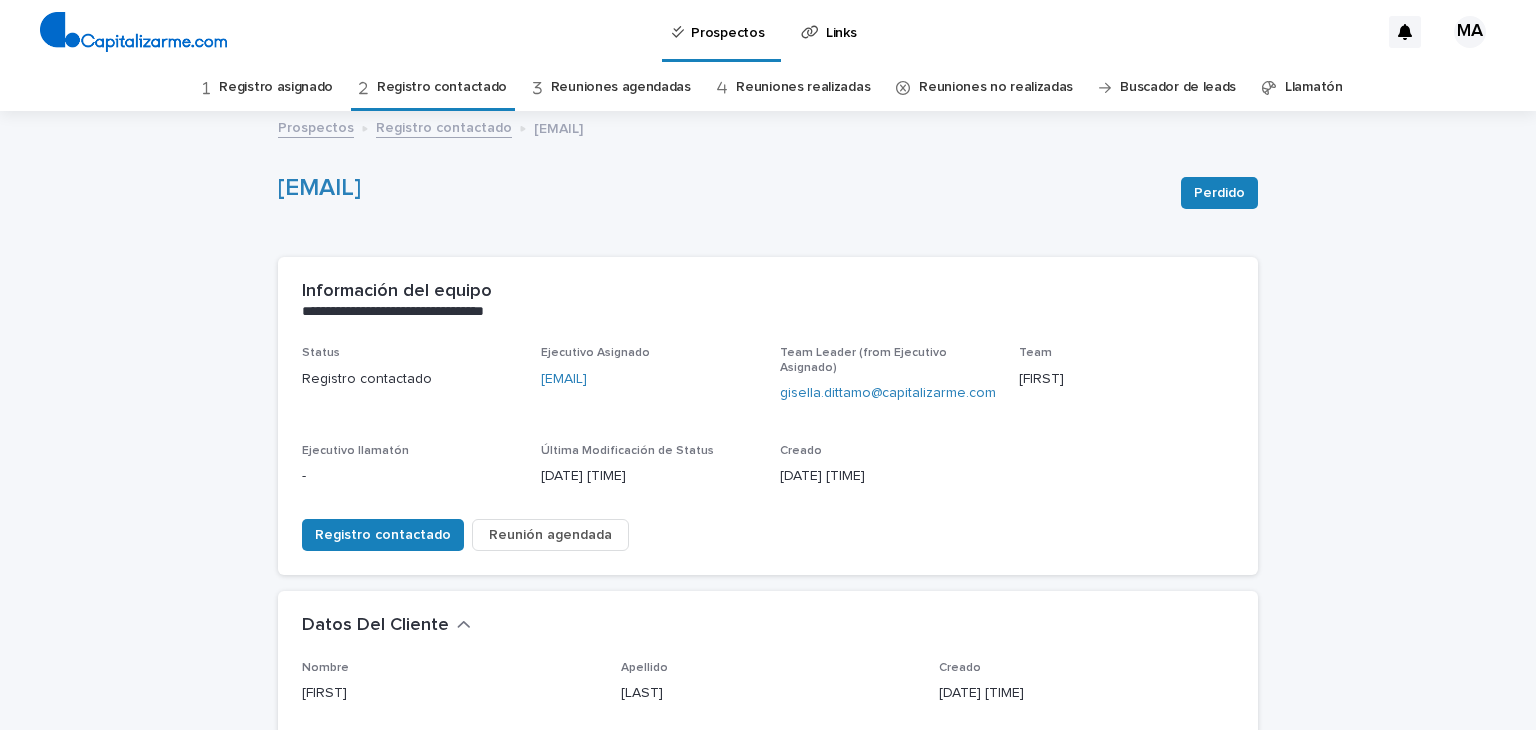 click on "Registro contactado" at bounding box center [442, 87] 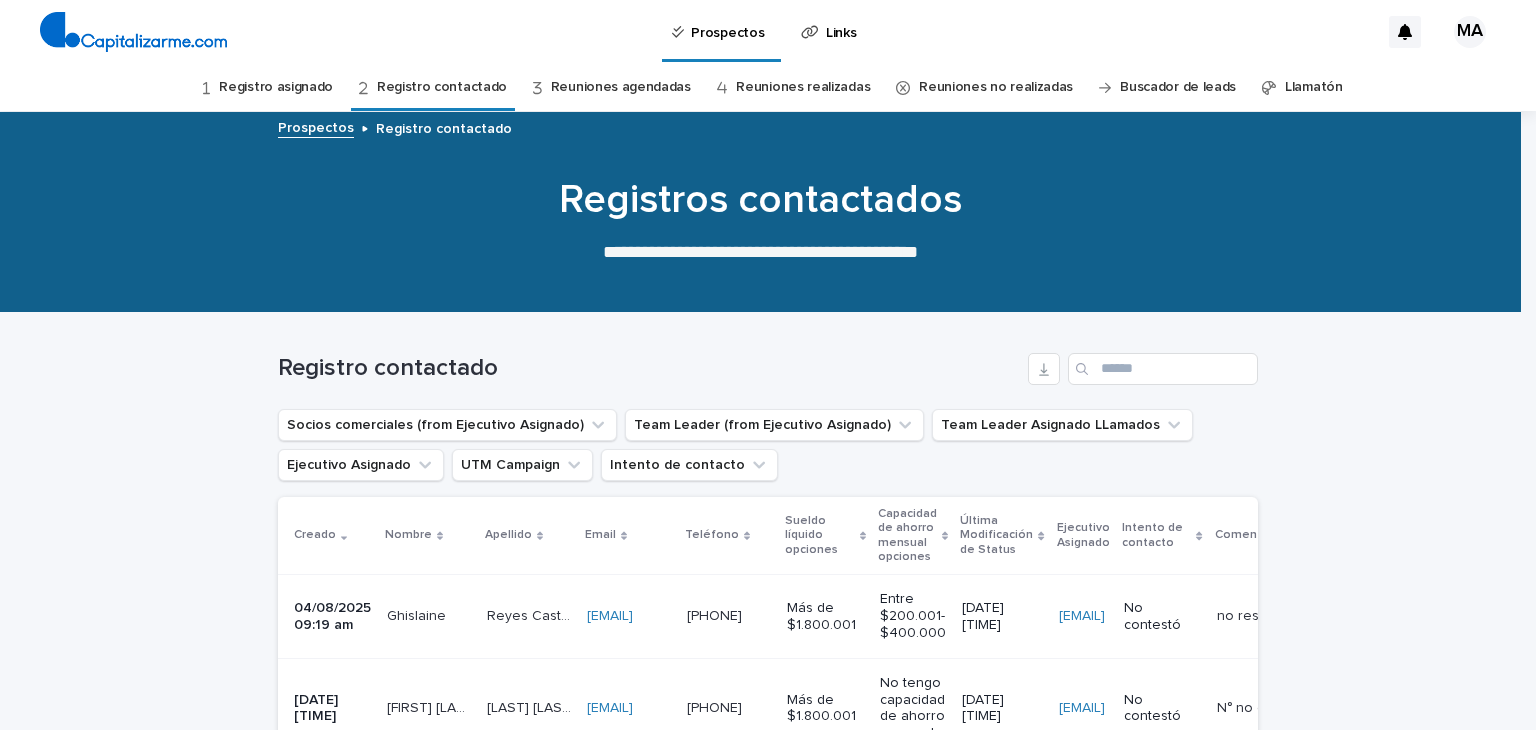 click on "Loading... Saving… Loading... Saving… Registro contactado Socios comerciales (from Ejecutivo Asignado) Team Leader (from Ejecutivo Asignado) Team Leader Asignado LLamados Ejecutivo Asignado UTM Campaign Intento de contacto Creado Nombre Apellido Email Teléfono Sueldo líquido opciones Capacidad de ahorro mensual opciones Última Modificación de Status Ejecutivo Asignado Intento de contacto Comentarios negocio UTM Source UTM Campaign [DATE] [TIME] [FIRST] [FIRST] [LAST] [LAST] [EMAIL] [EMAIL] [PHONE] [PHONE] Más de $1.800.001 Entre $200.001- $400.000 [DATE] [TIME] [EMAIL] No contestó no responde // envio wsp
no responde // envio wsp
- - ca ca Reunión Agendada Intento de contacto [DATE] [TIME] [FIRST] [FIRST] [LAST] [LAST] [EMAIL] [EMAIL] [PHONE] [PHONE] Más de $1.800.001" at bounding box center (768, 1847) 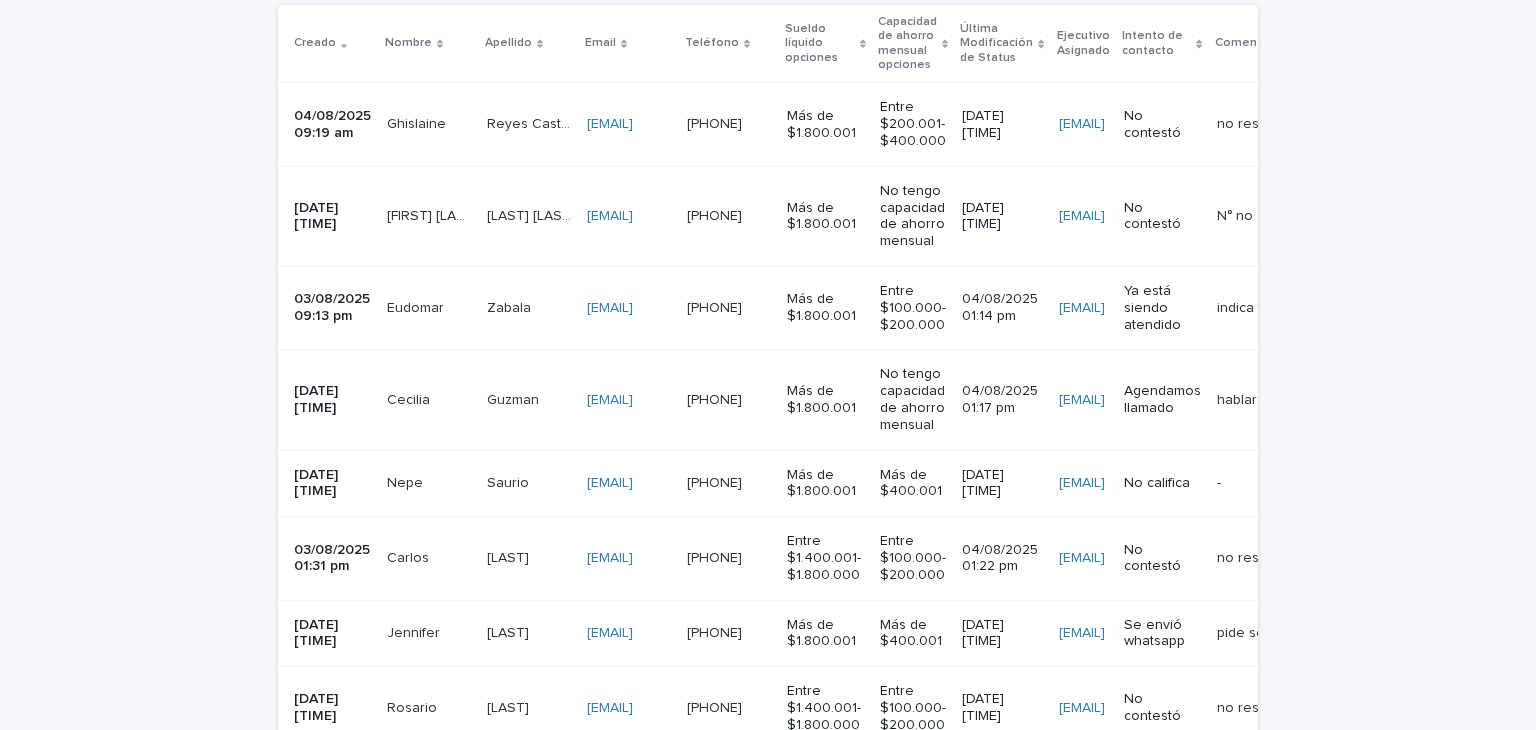 scroll, scrollTop: 520, scrollLeft: 0, axis: vertical 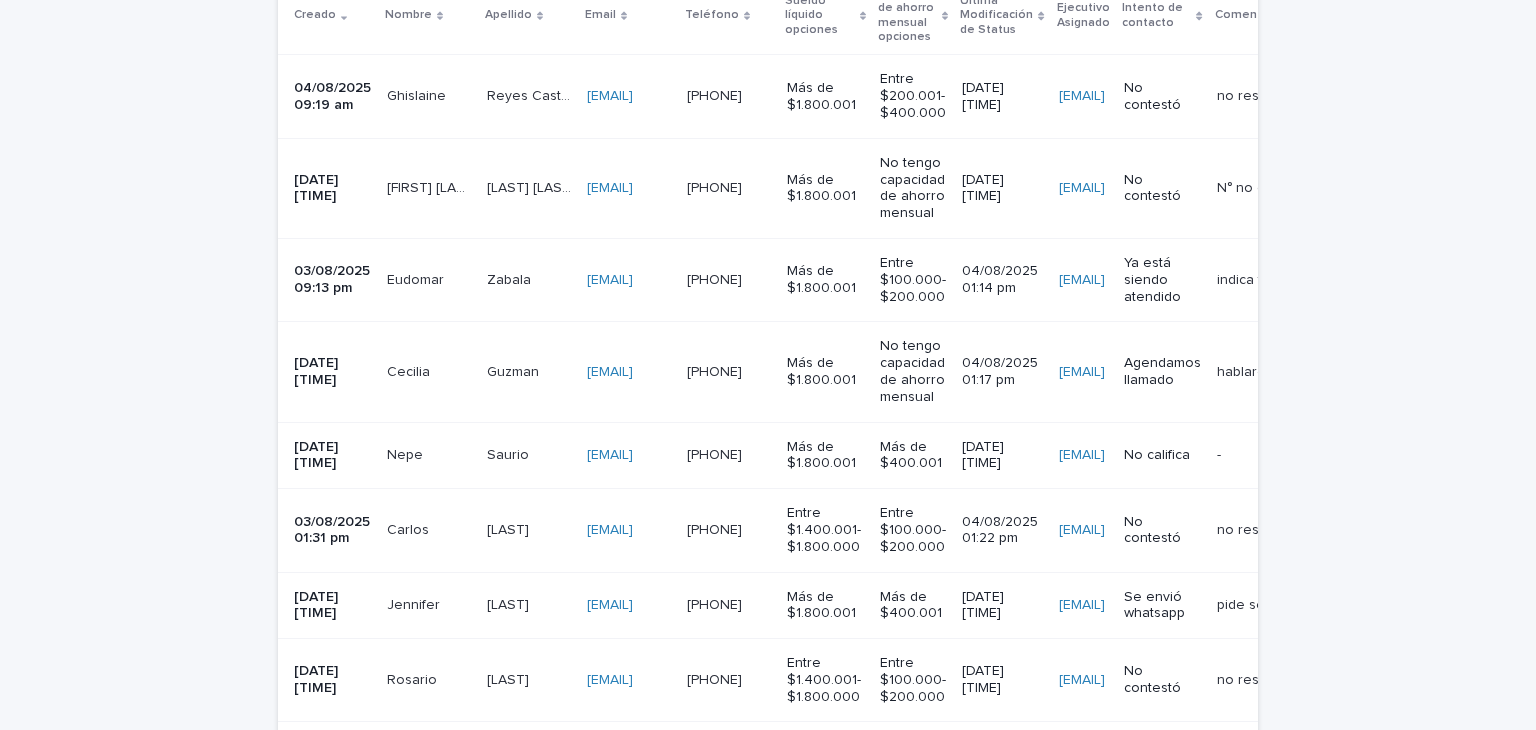 click on "Cecilia" at bounding box center [410, 370] 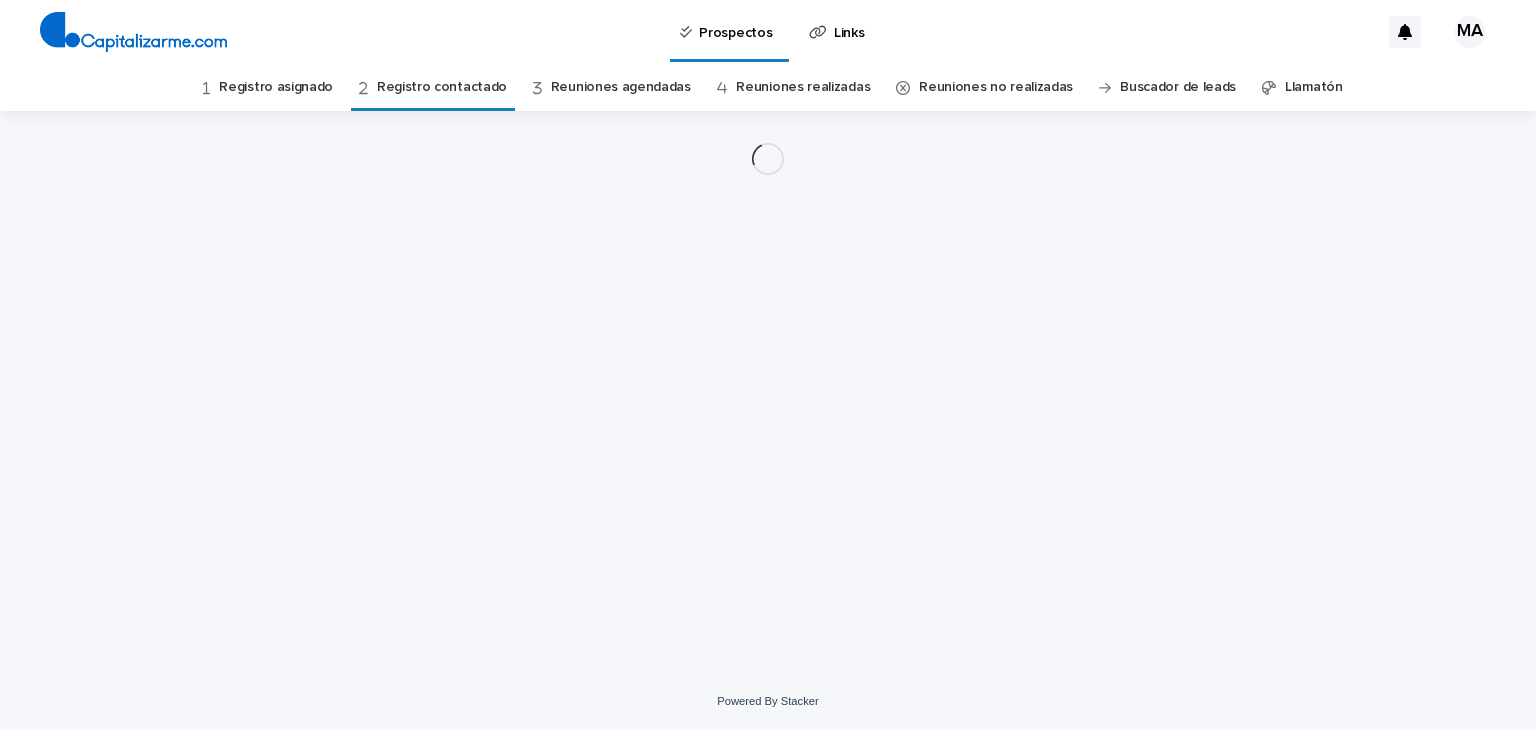 scroll, scrollTop: 0, scrollLeft: 0, axis: both 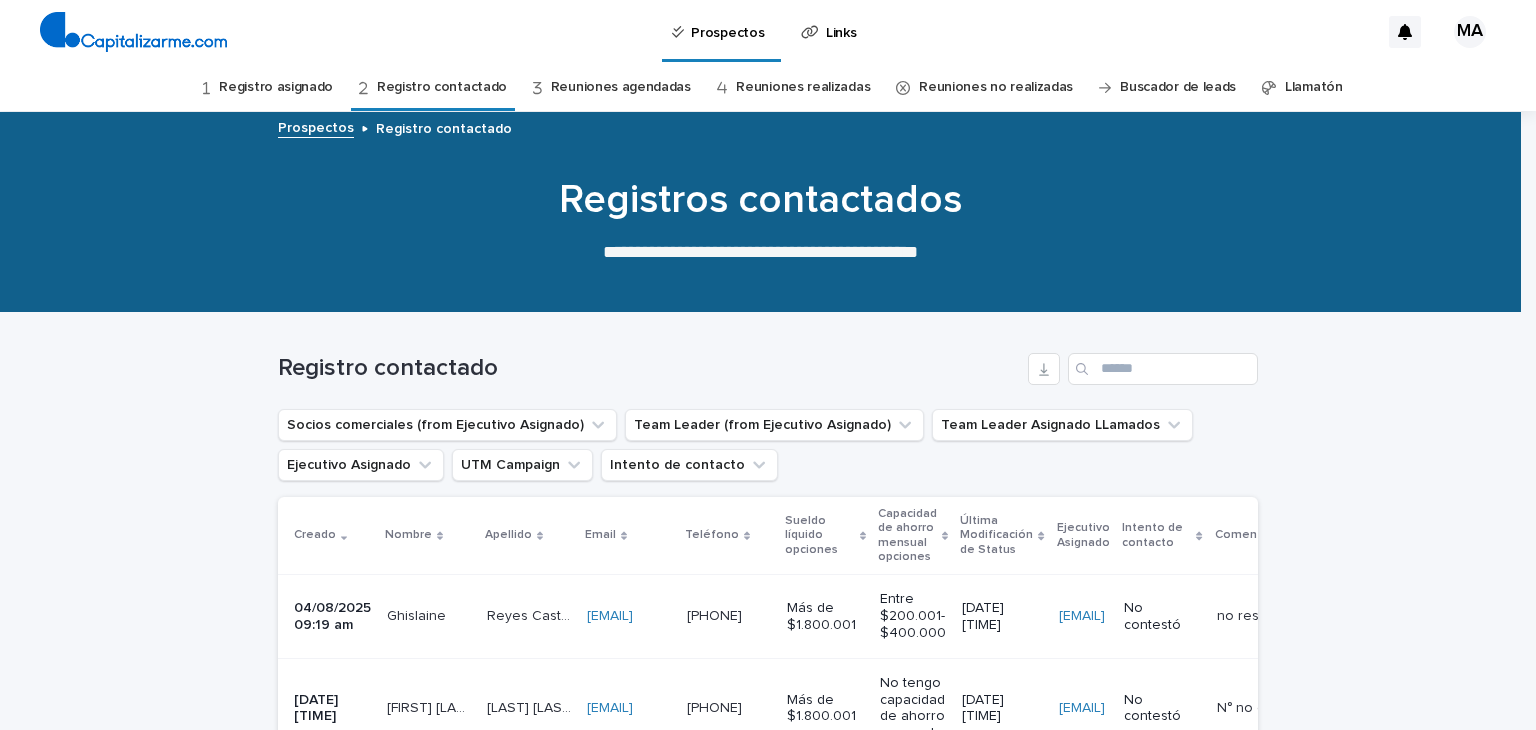 click on "Registro contactado" at bounding box center [442, 87] 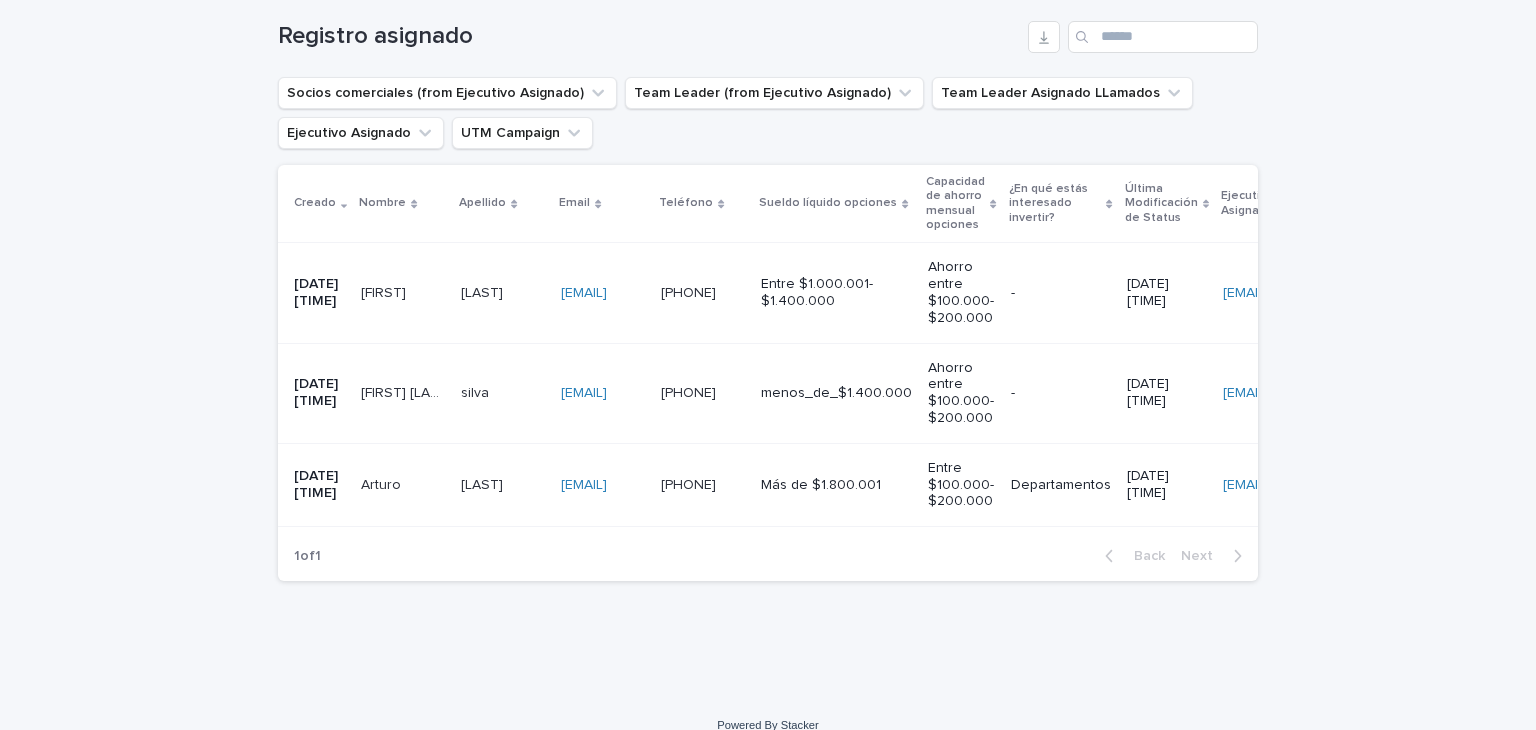 scroll, scrollTop: 337, scrollLeft: 0, axis: vertical 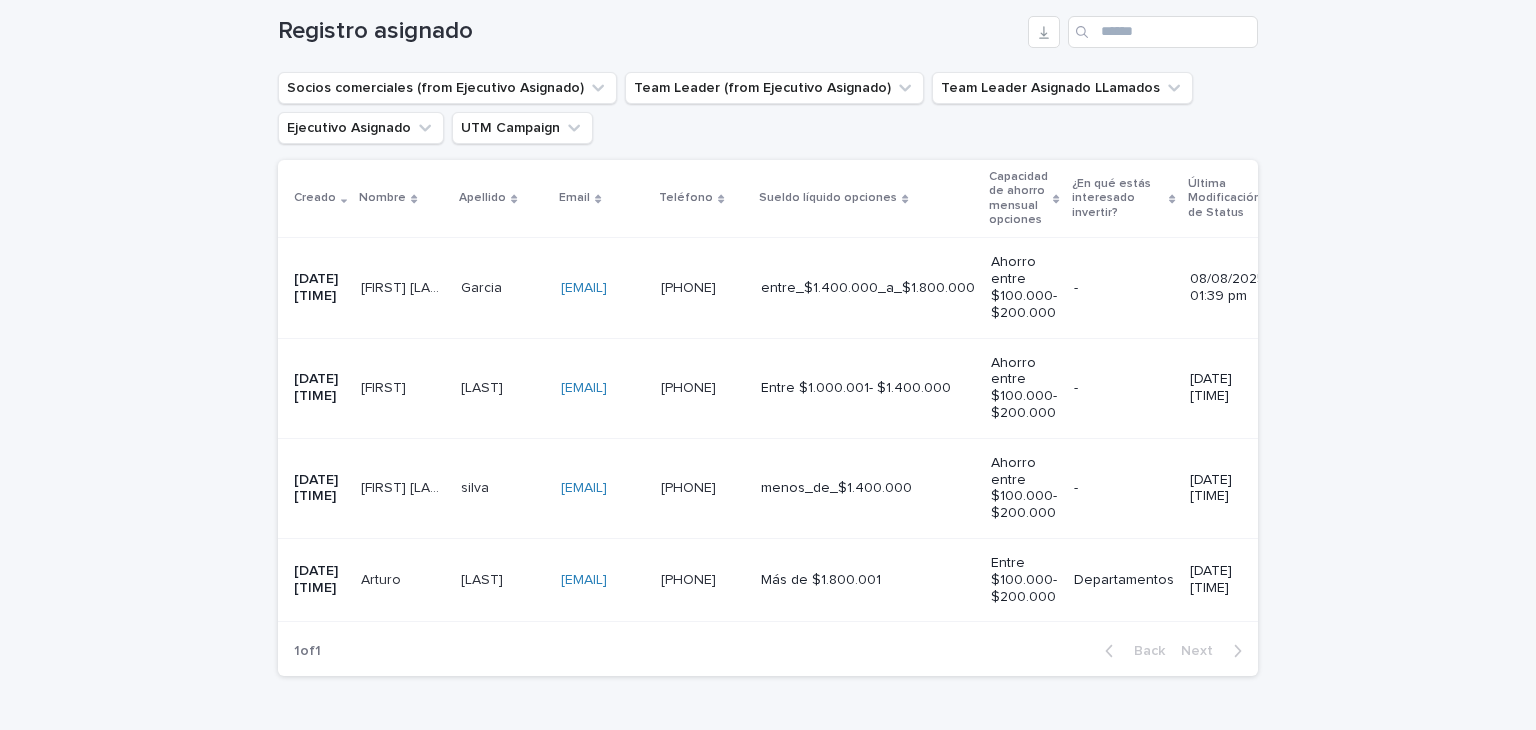 click on "[FIRST] [LAST]" at bounding box center [405, 286] 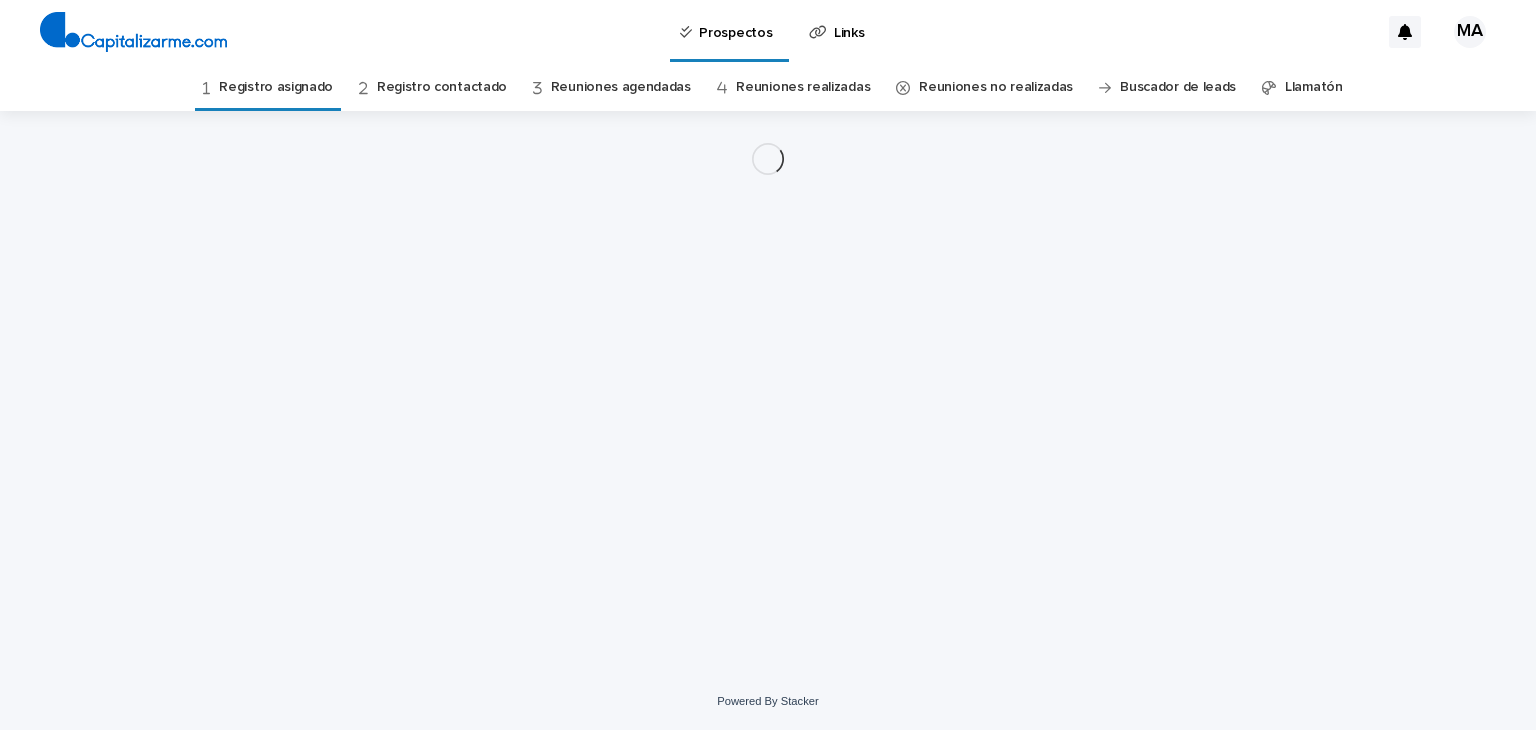 scroll, scrollTop: 0, scrollLeft: 0, axis: both 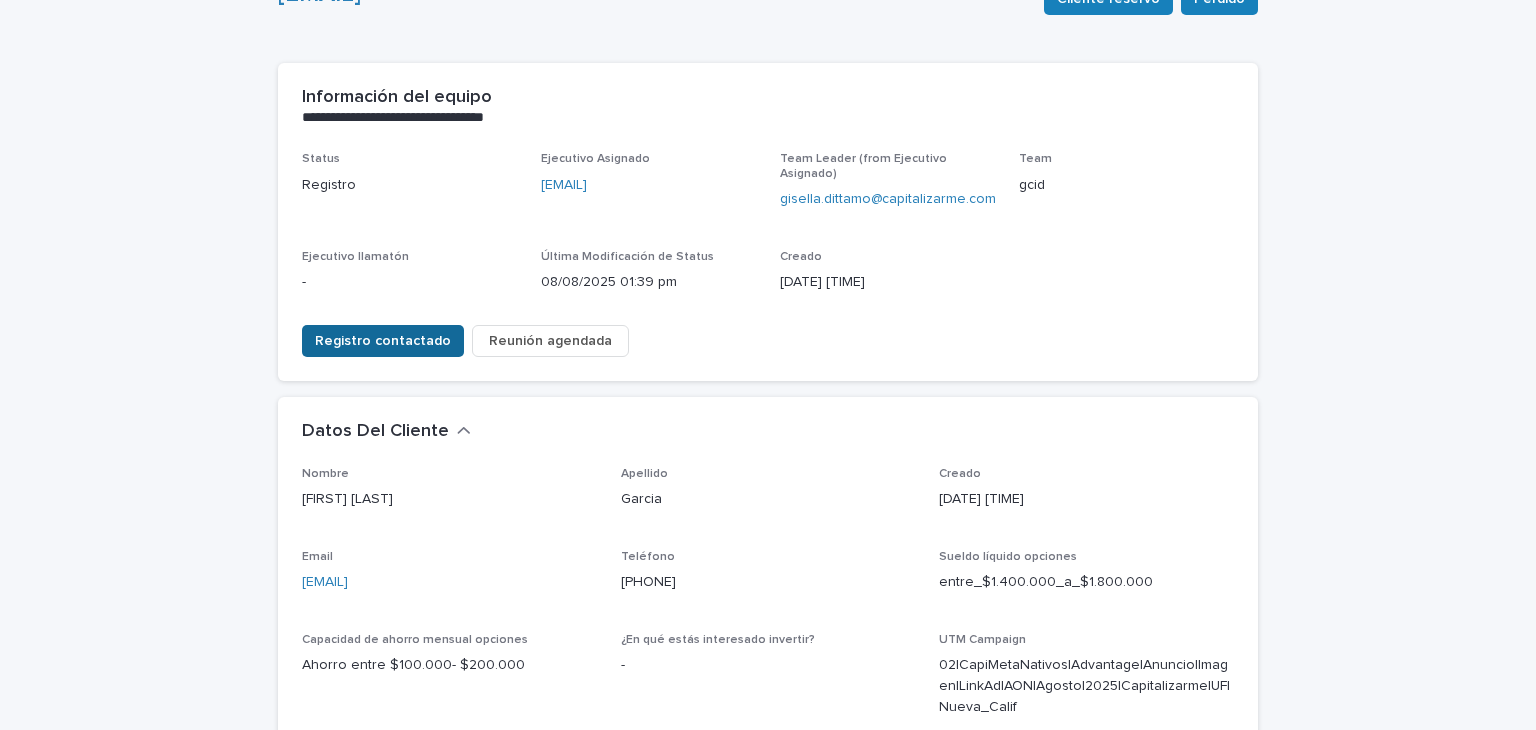 click on "Registro contactado" at bounding box center (383, 341) 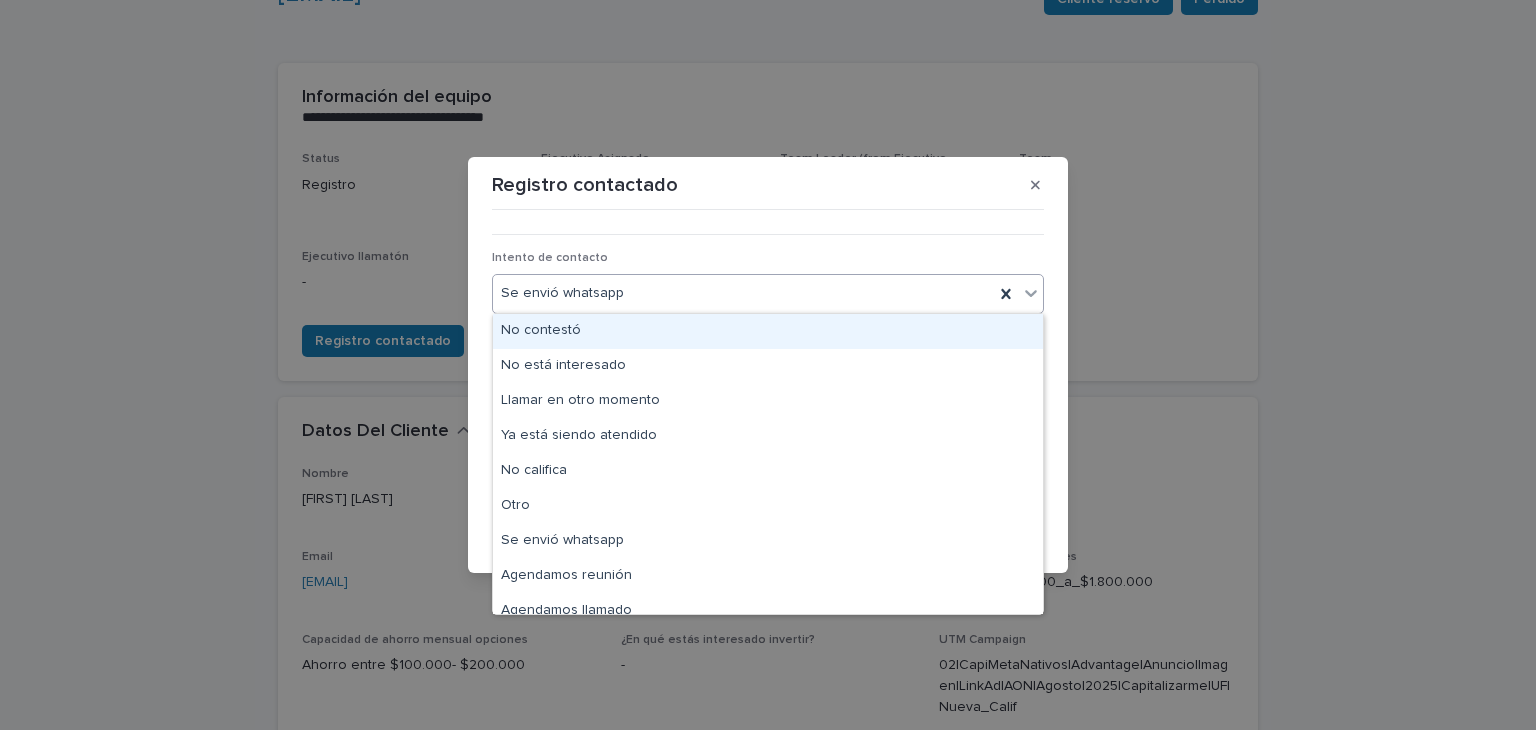 click on "Se envió whatsapp" at bounding box center (743, 293) 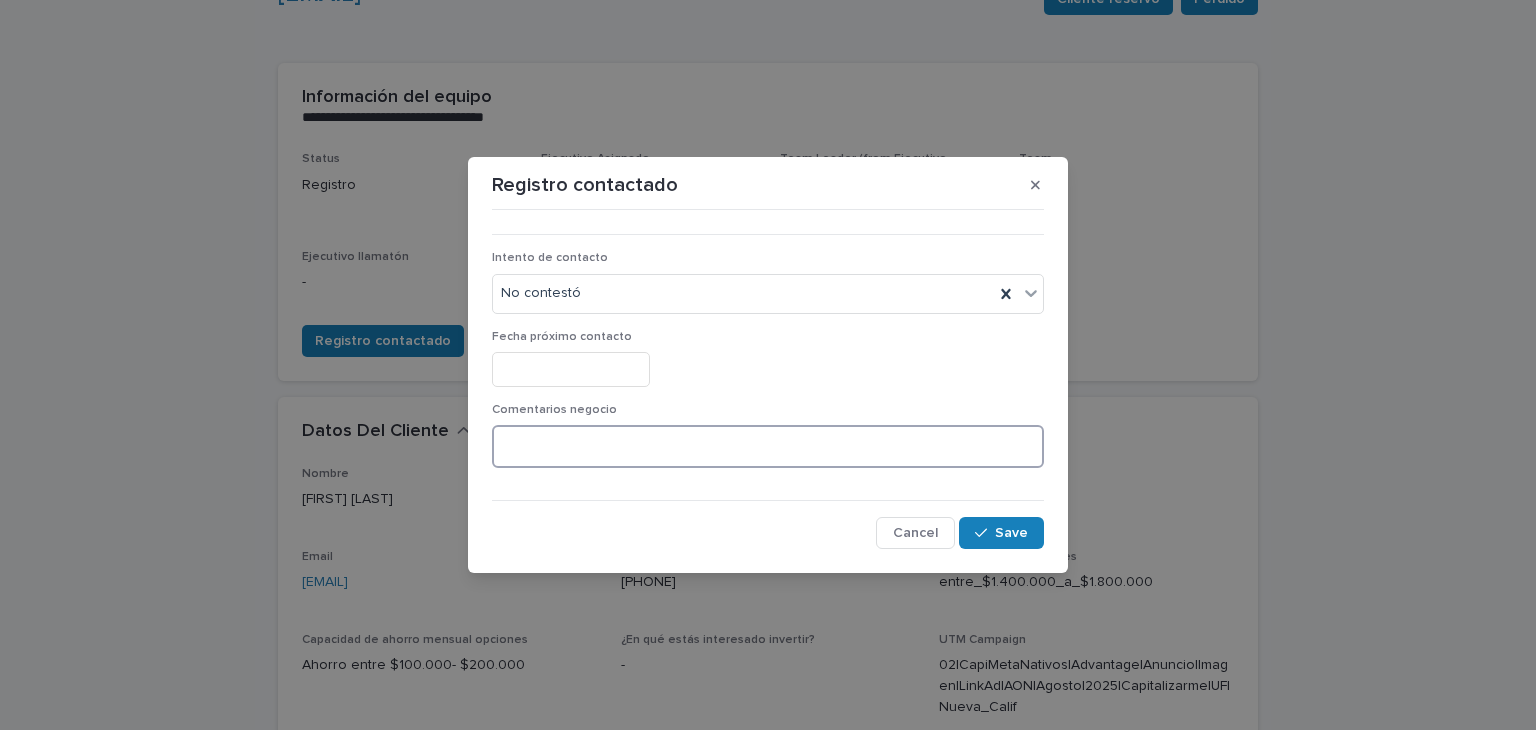click at bounding box center (768, 446) 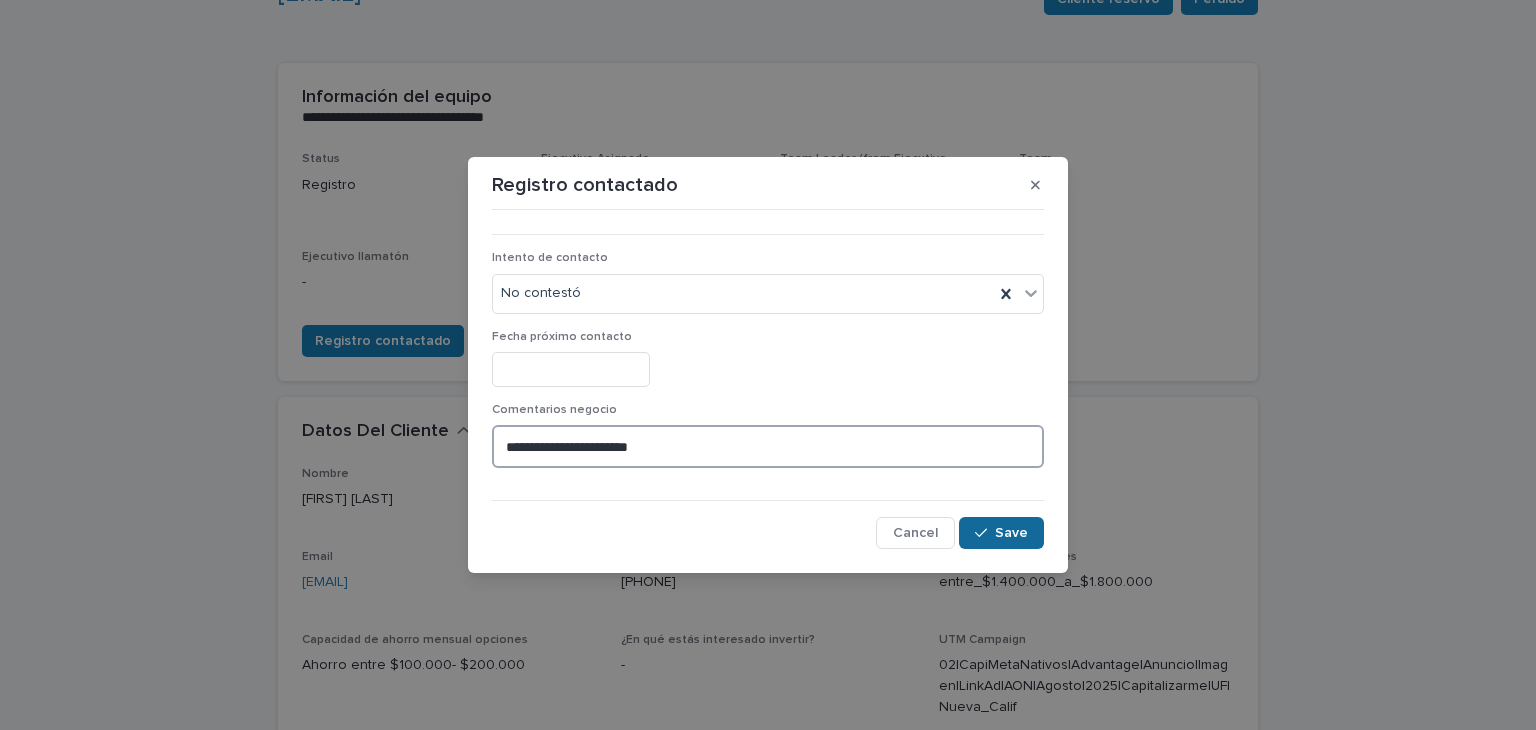 type on "**********" 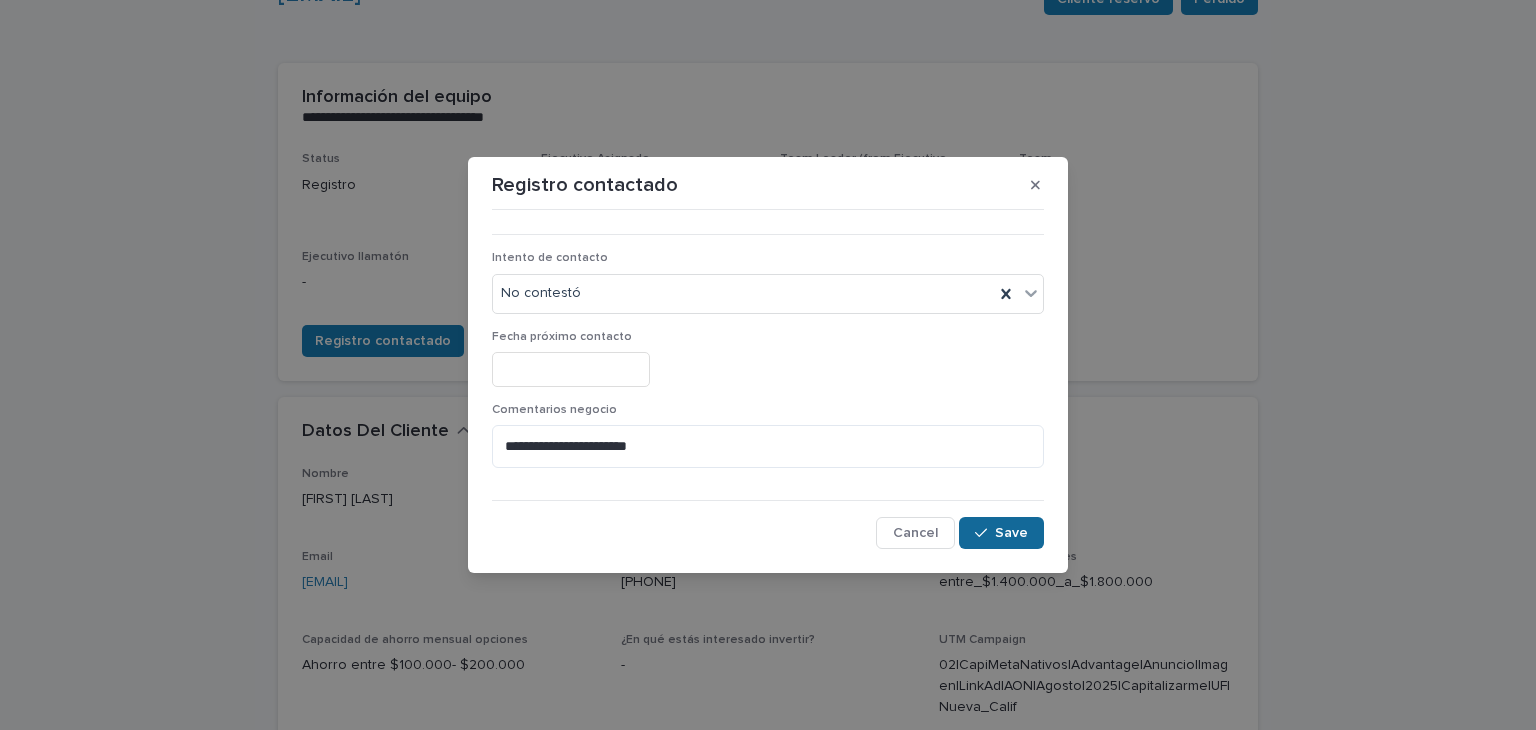 click at bounding box center (985, 533) 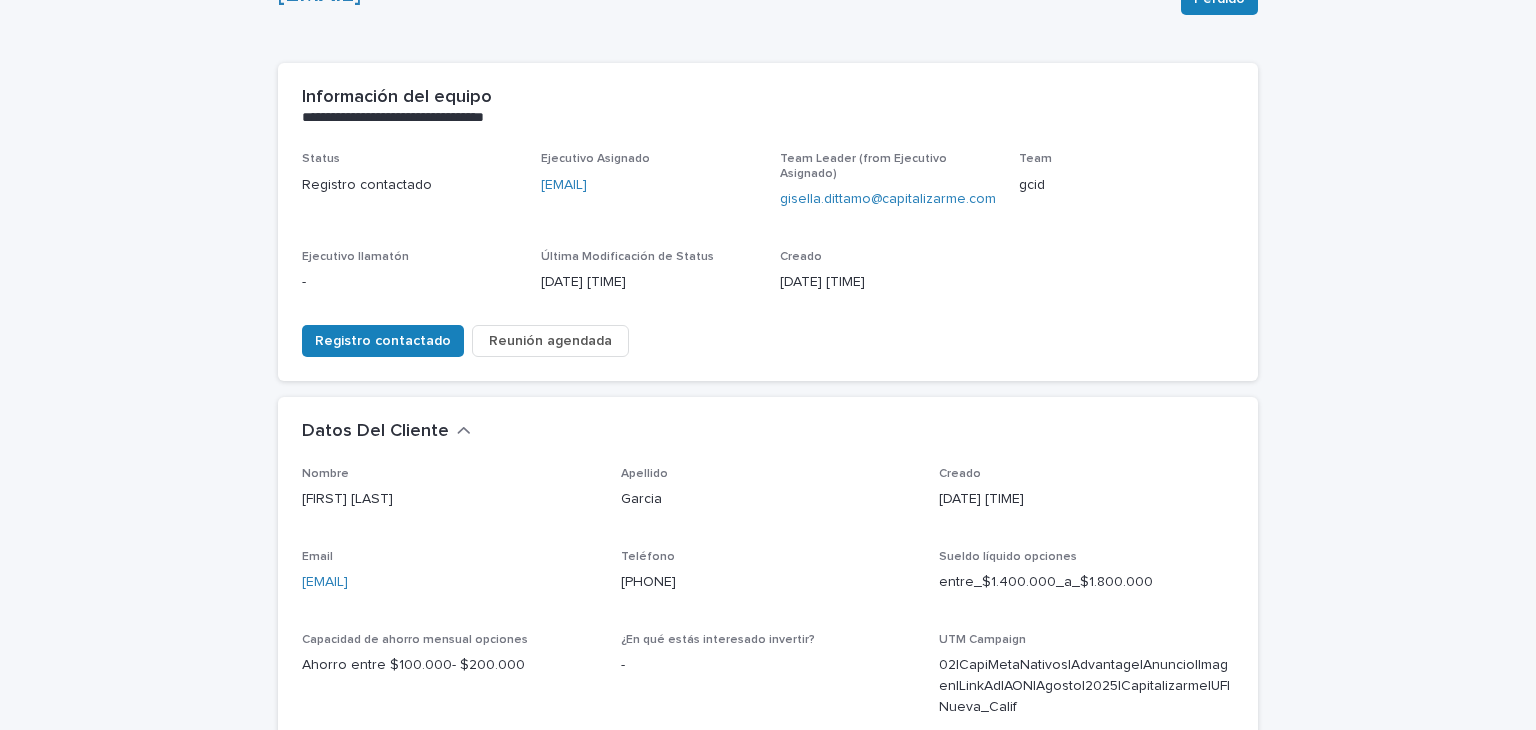 scroll, scrollTop: 180, scrollLeft: 0, axis: vertical 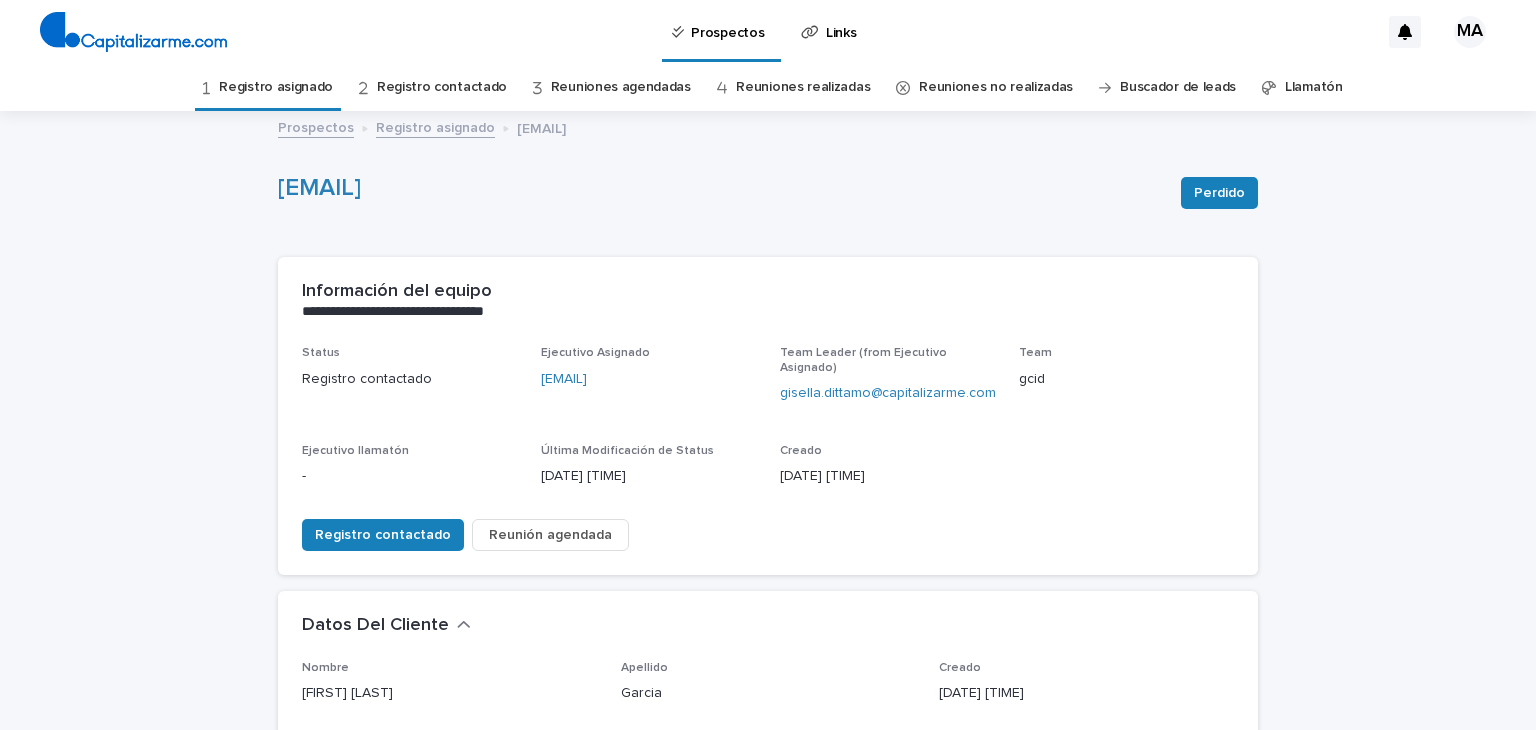 click on "Registro asignado" at bounding box center (276, 87) 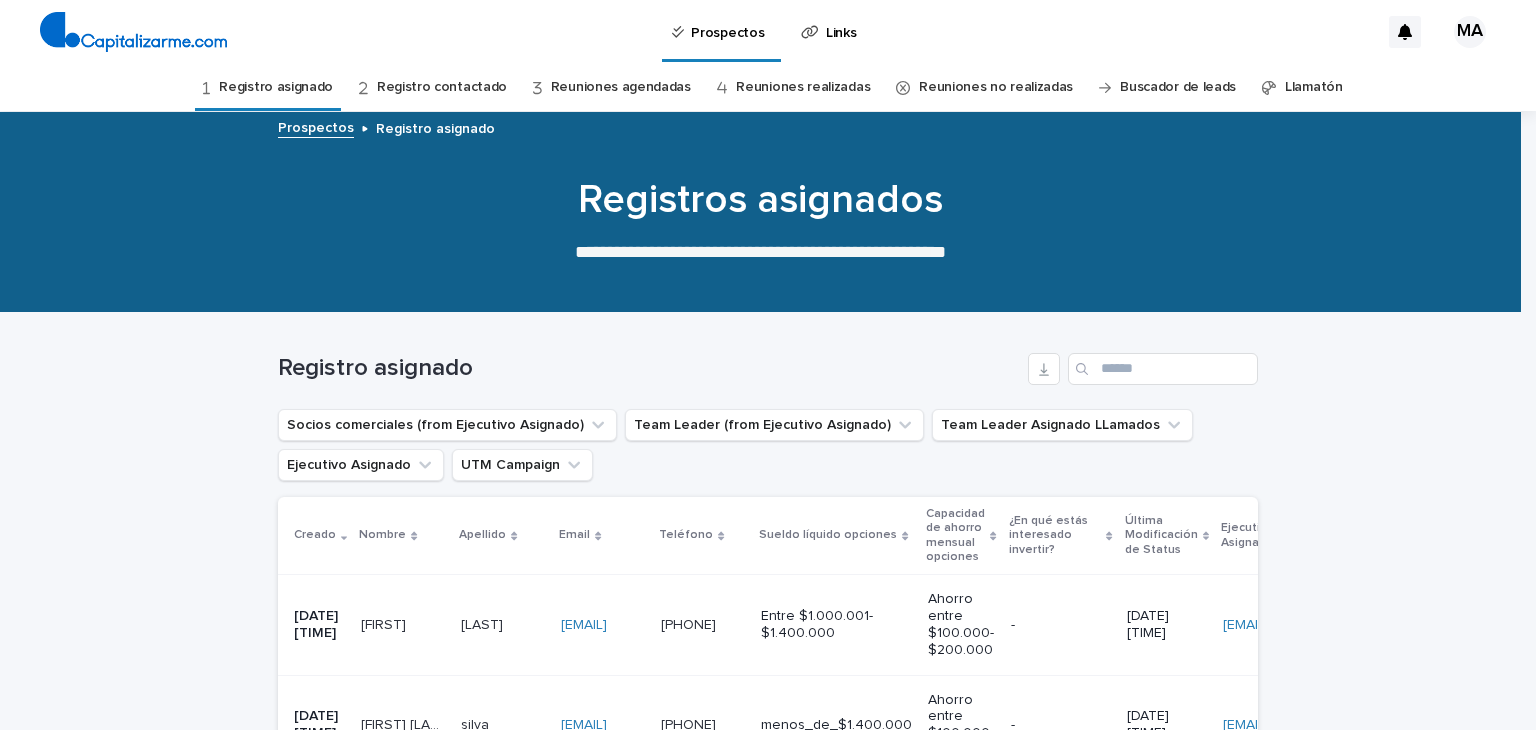 click on "[FIRST]" at bounding box center [385, 623] 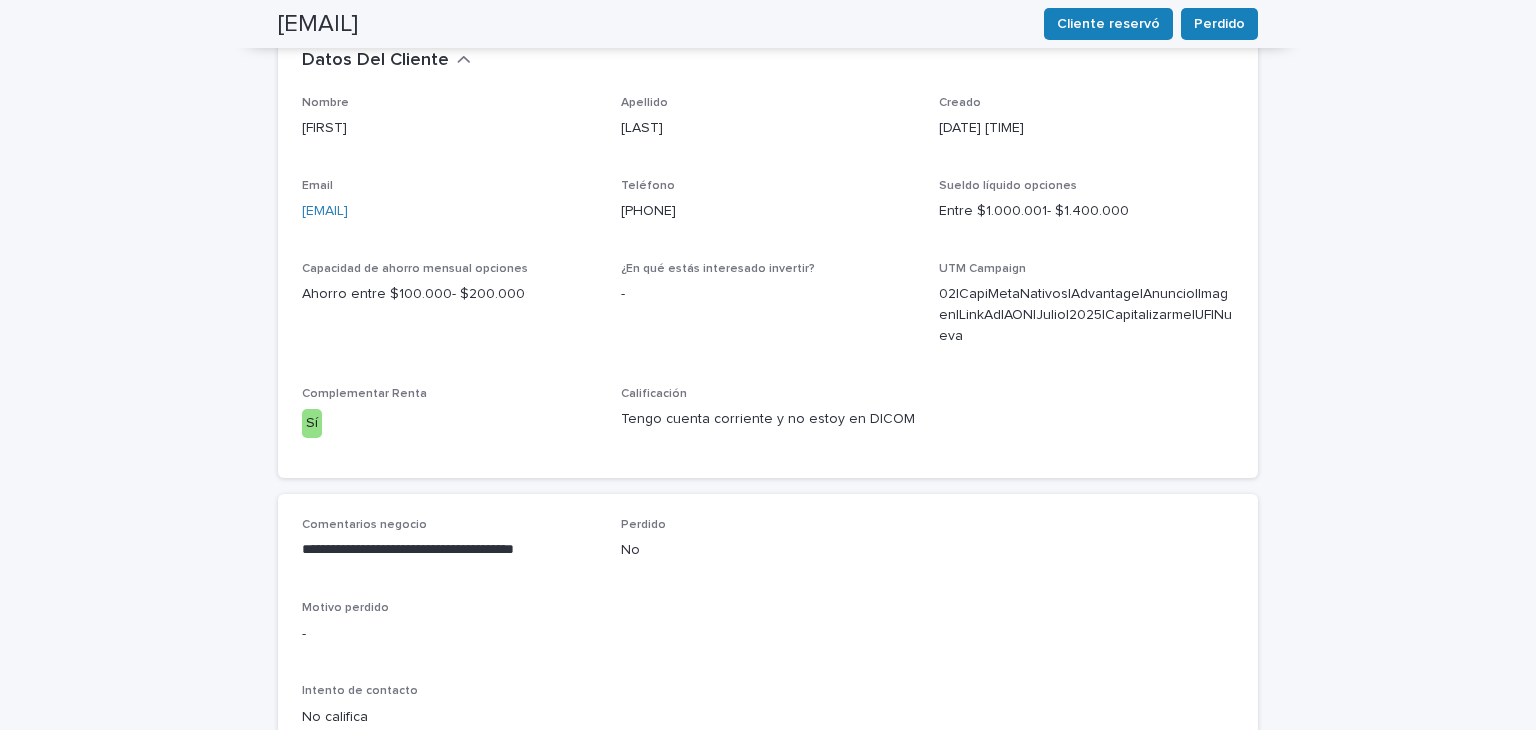 scroll, scrollTop: 604, scrollLeft: 0, axis: vertical 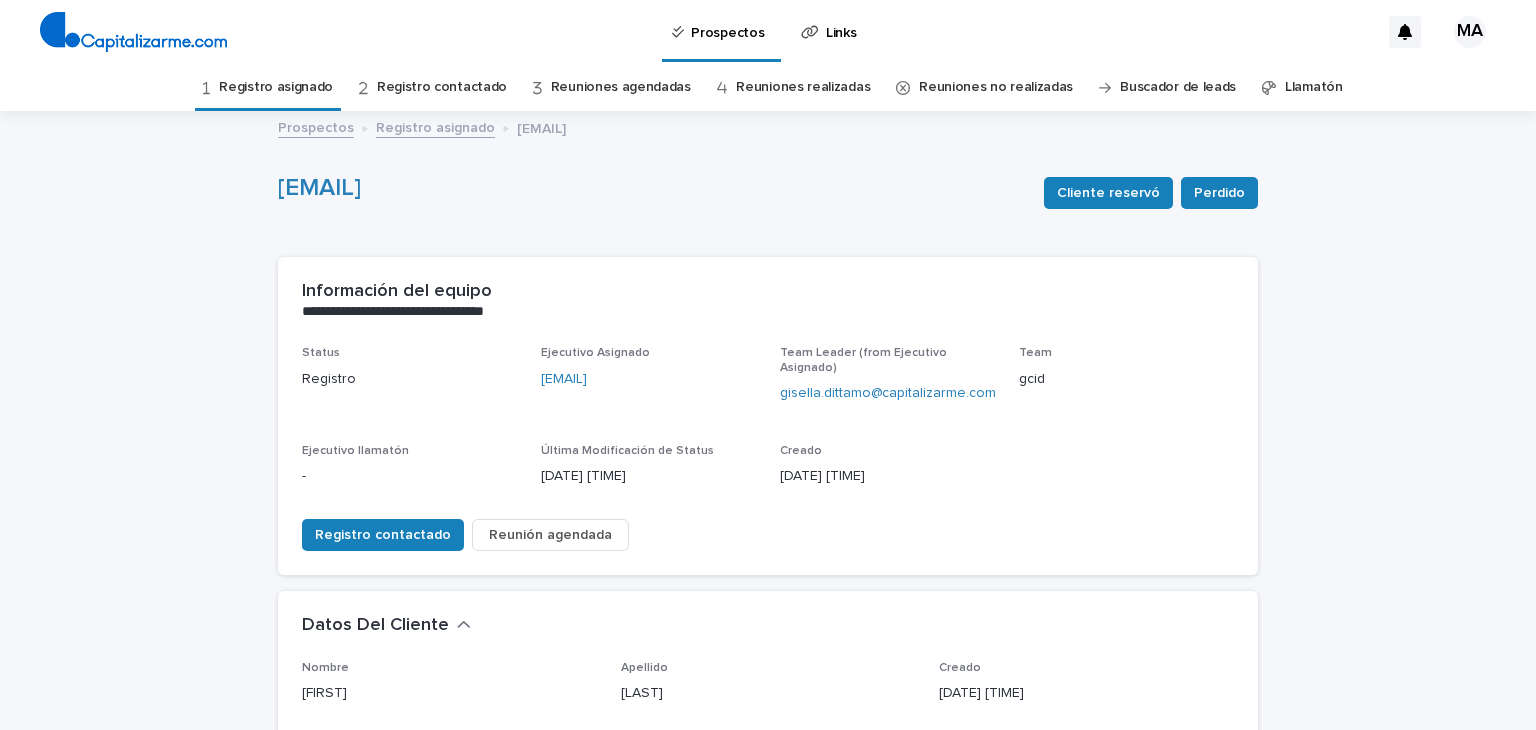 click on "Registro asignado" at bounding box center (276, 87) 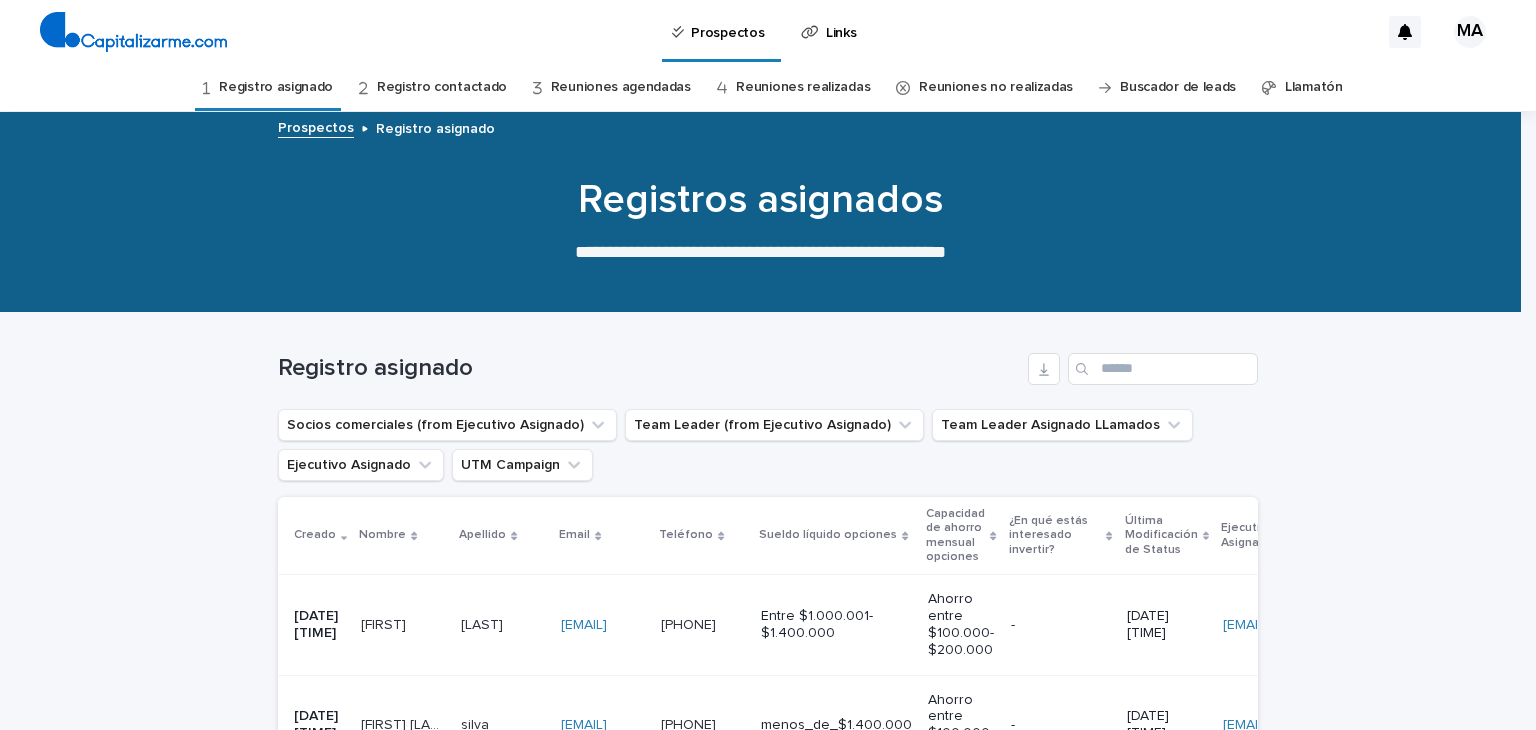 click on "[FIRST] [LAST]" at bounding box center (405, 723) 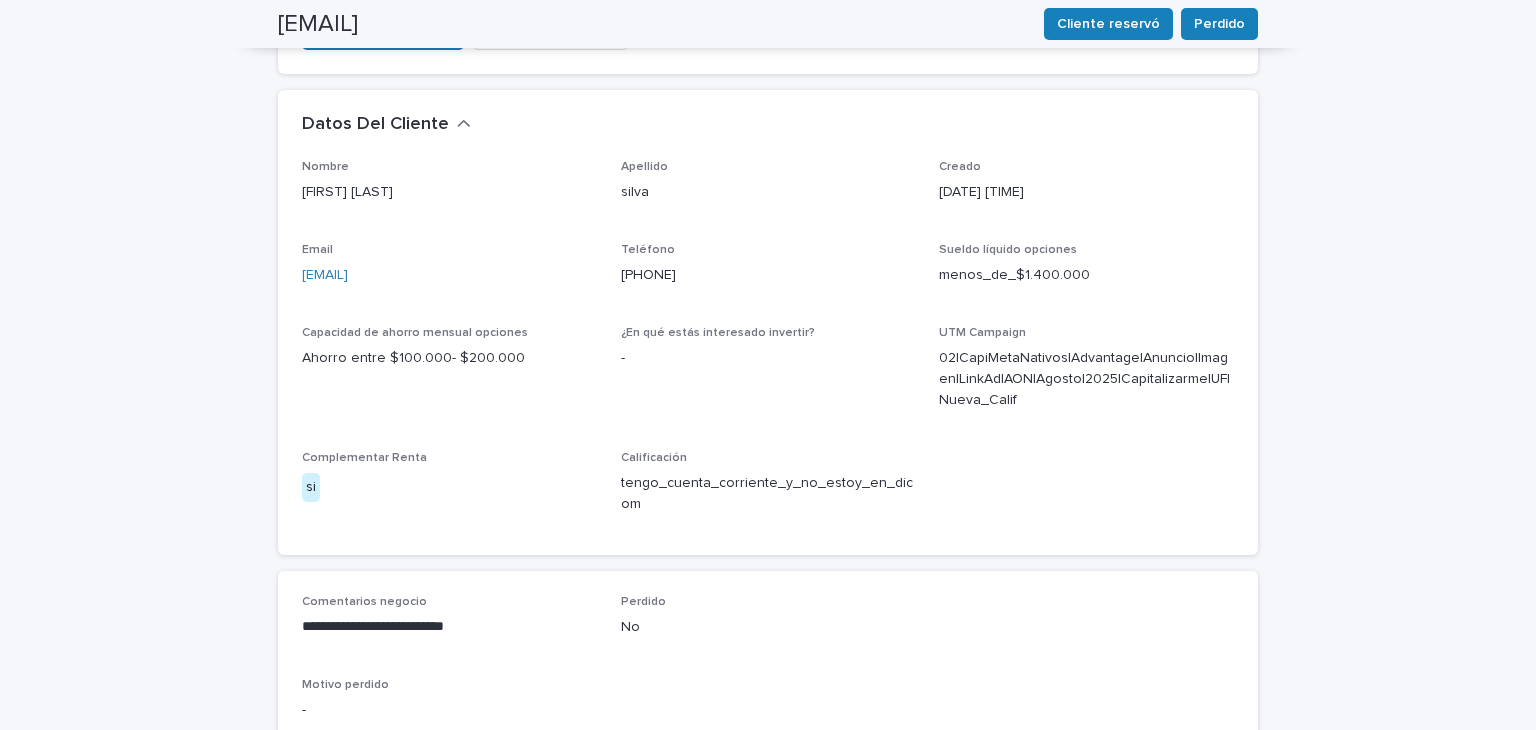 scroll, scrollTop: 513, scrollLeft: 0, axis: vertical 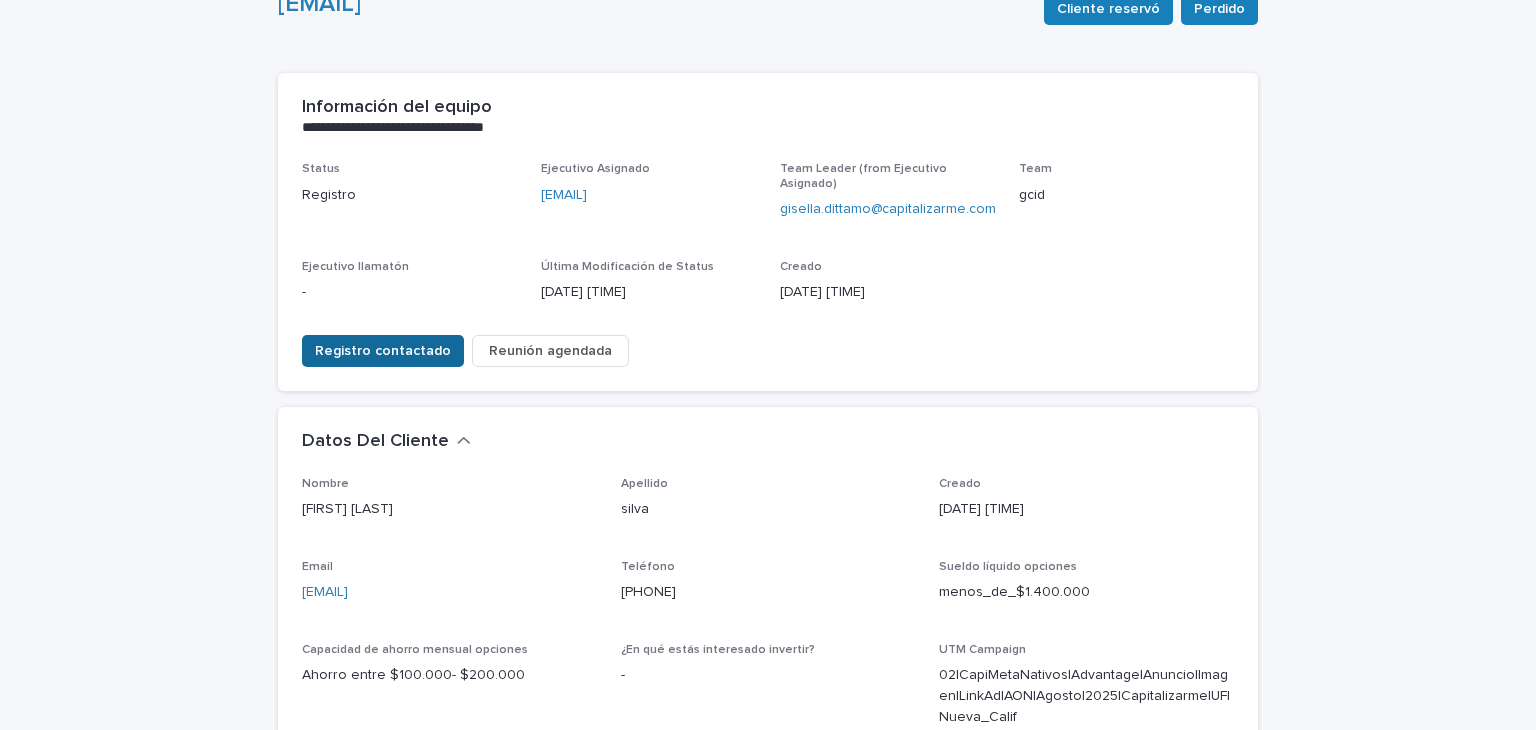 click on "Registro contactado" at bounding box center (383, 351) 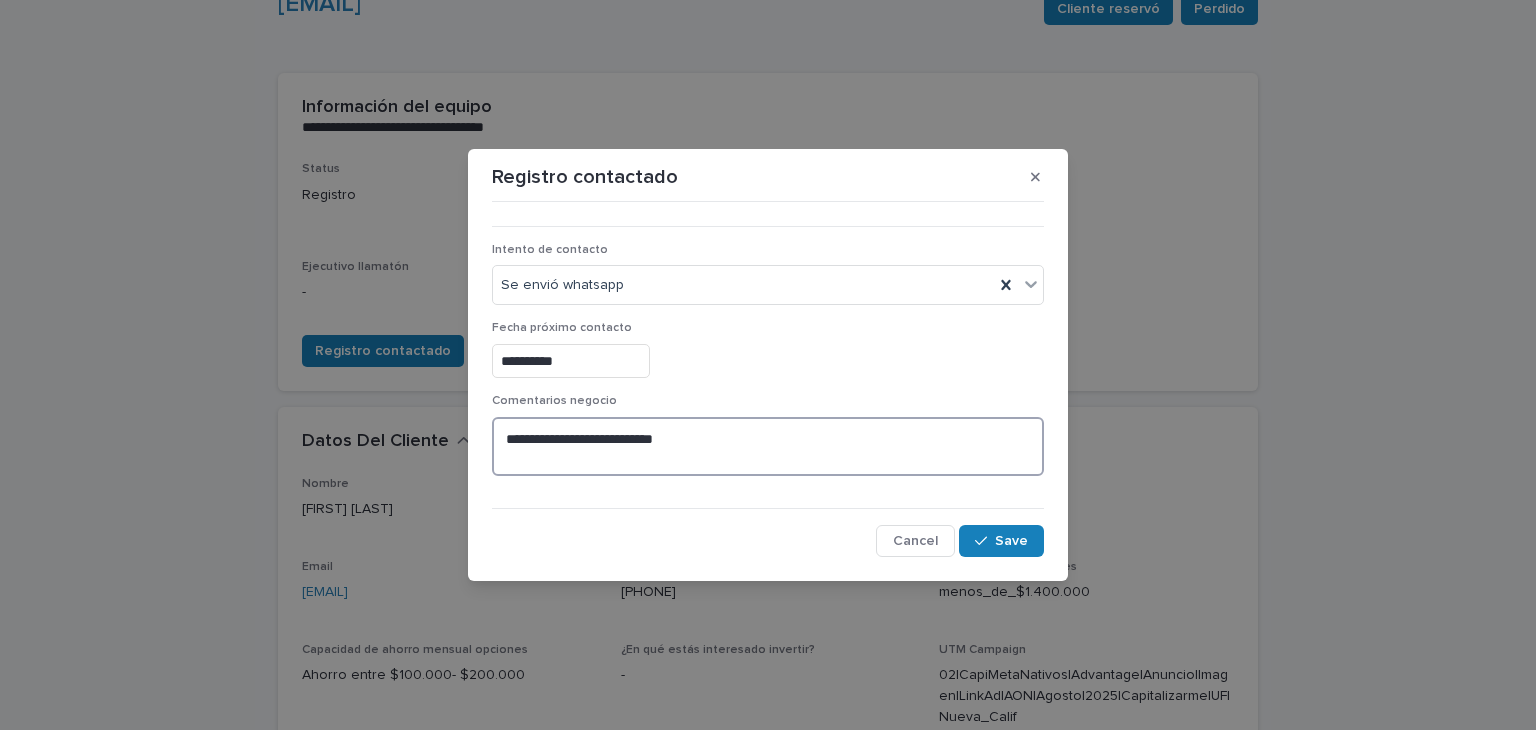 click on "**********" at bounding box center (768, 447) 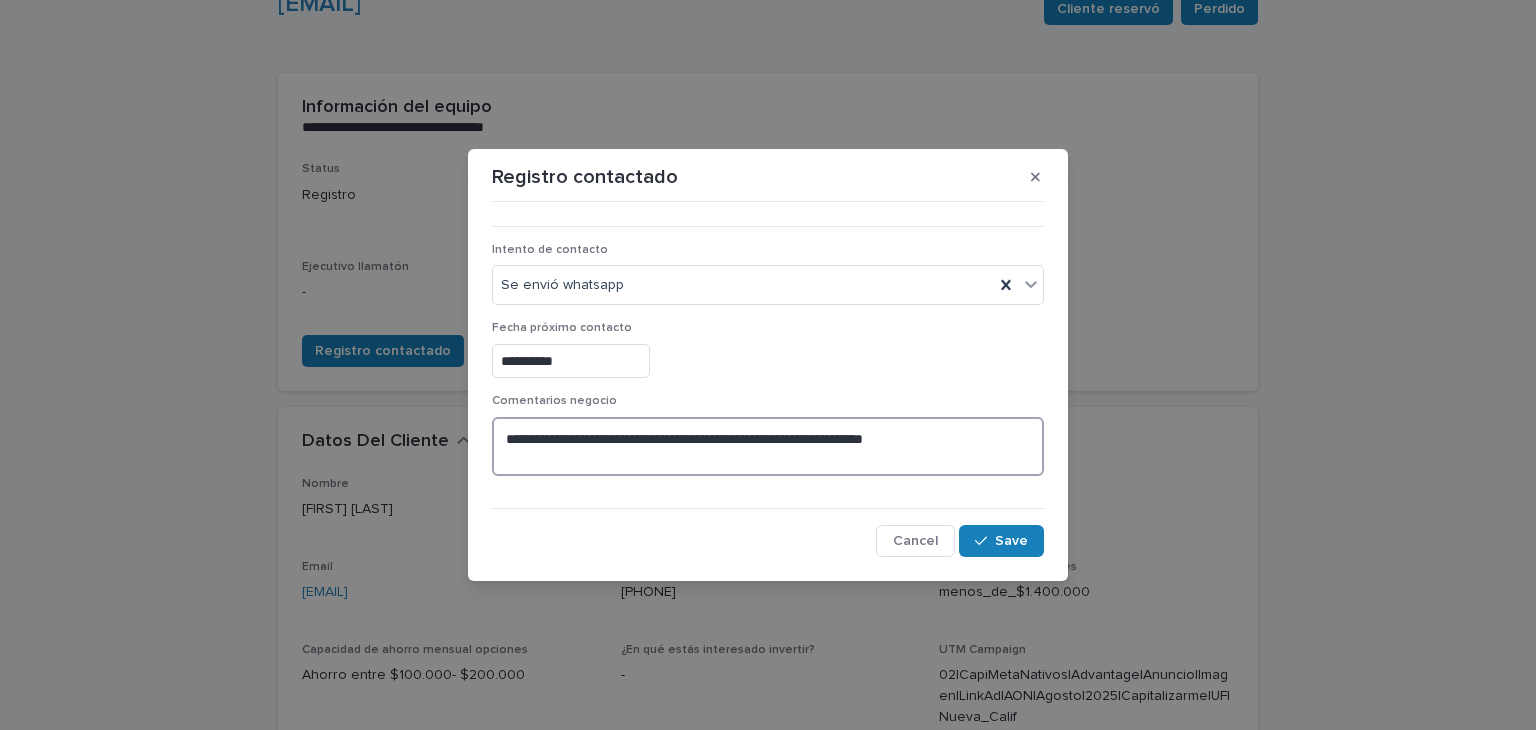 click on "**********" at bounding box center [768, 447] 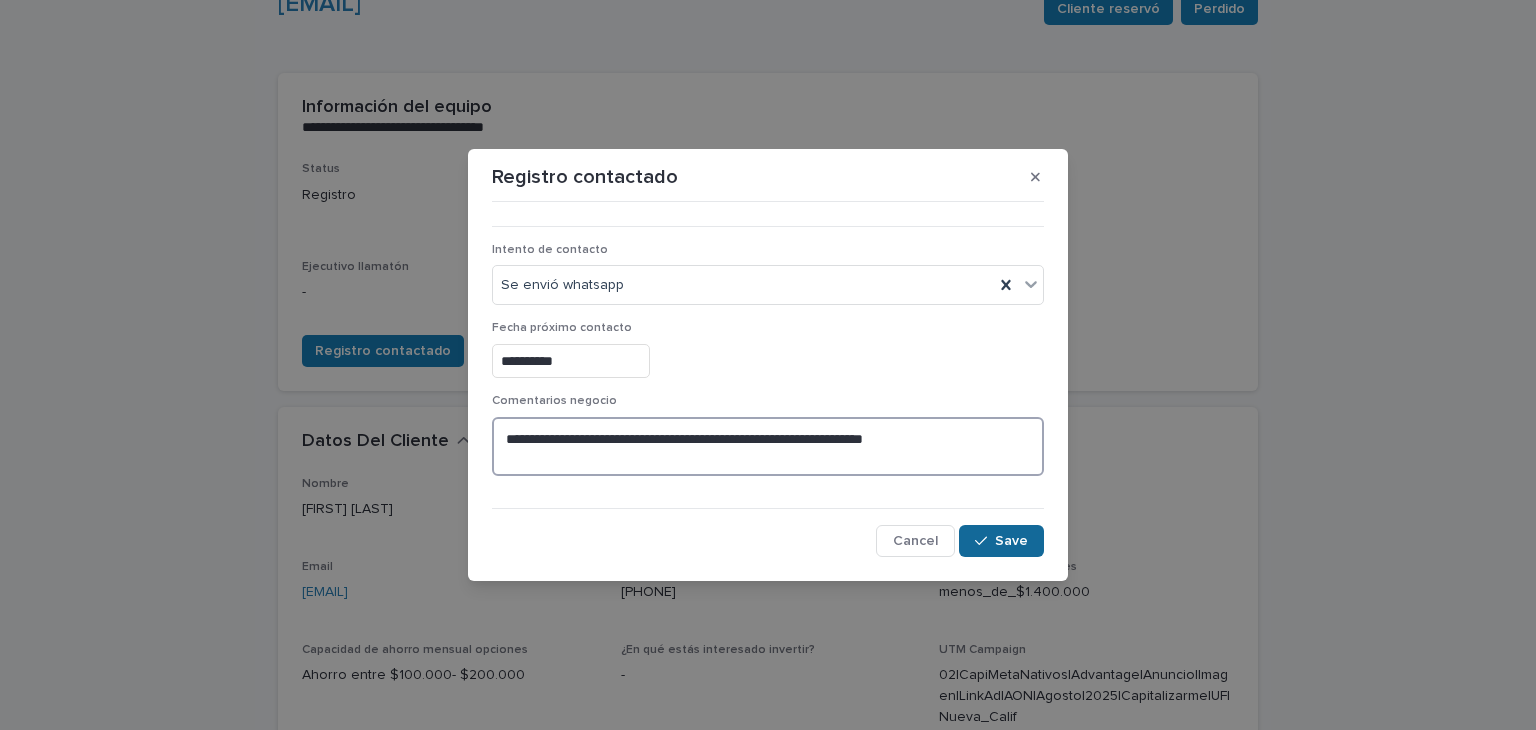 type on "**********" 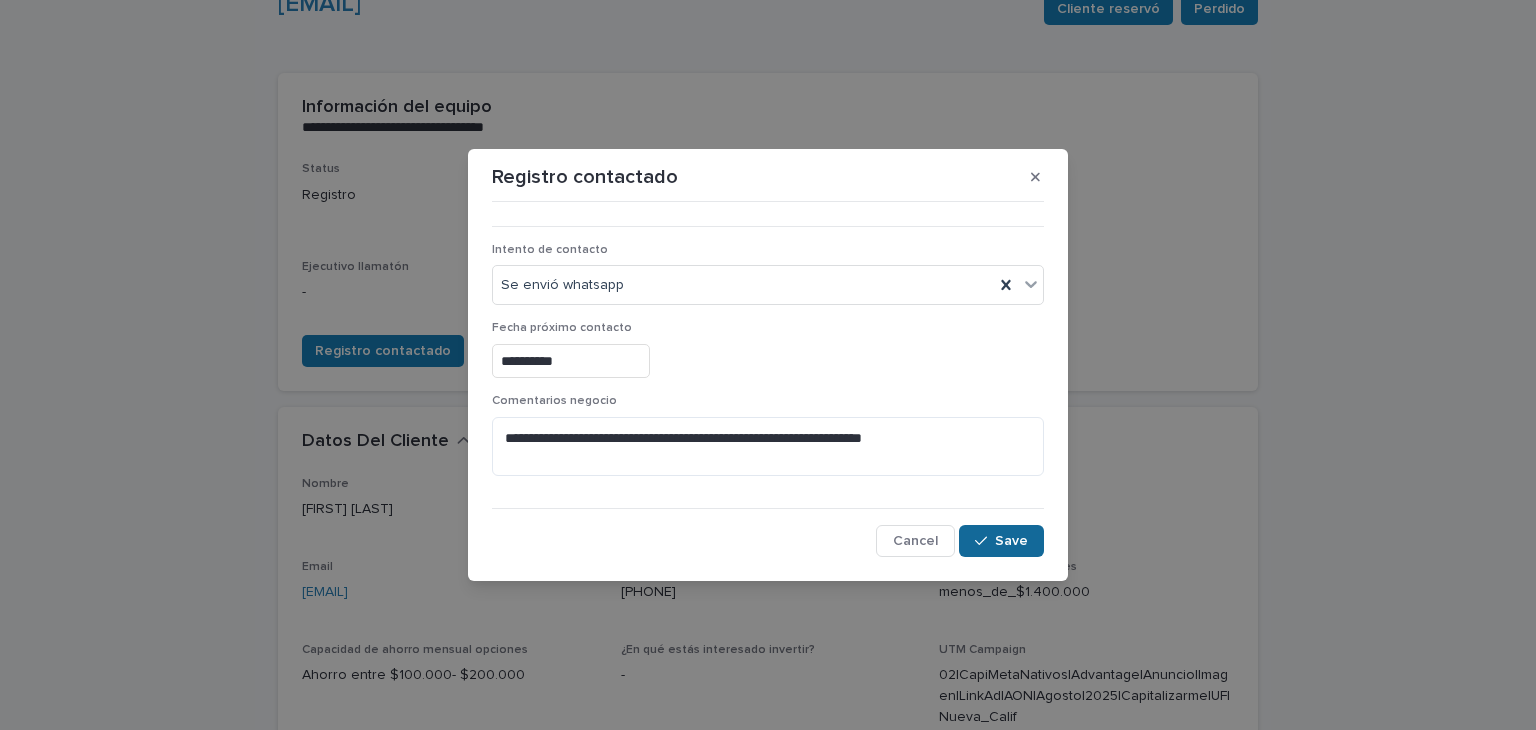 click on "Save" at bounding box center (1011, 541) 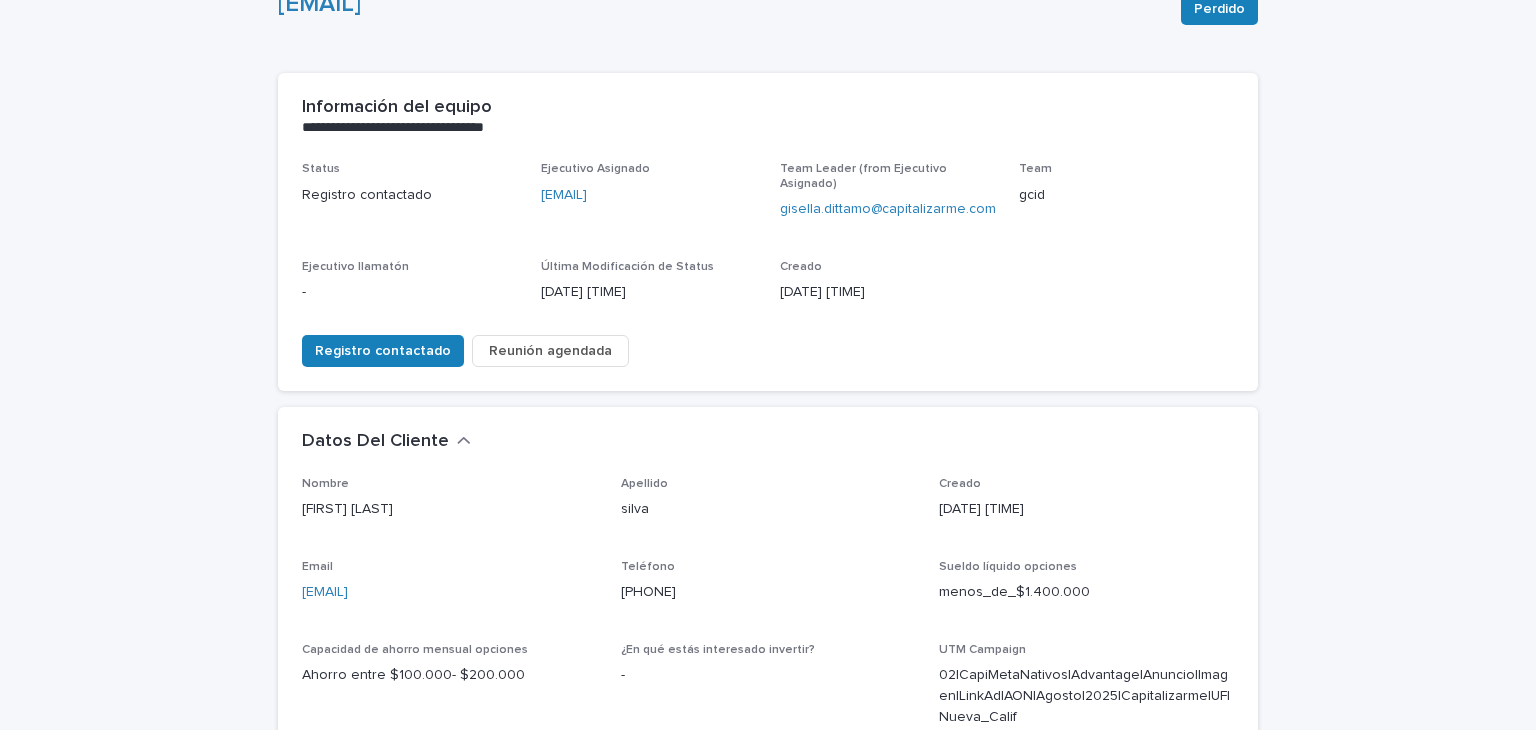 scroll, scrollTop: 193, scrollLeft: 0, axis: vertical 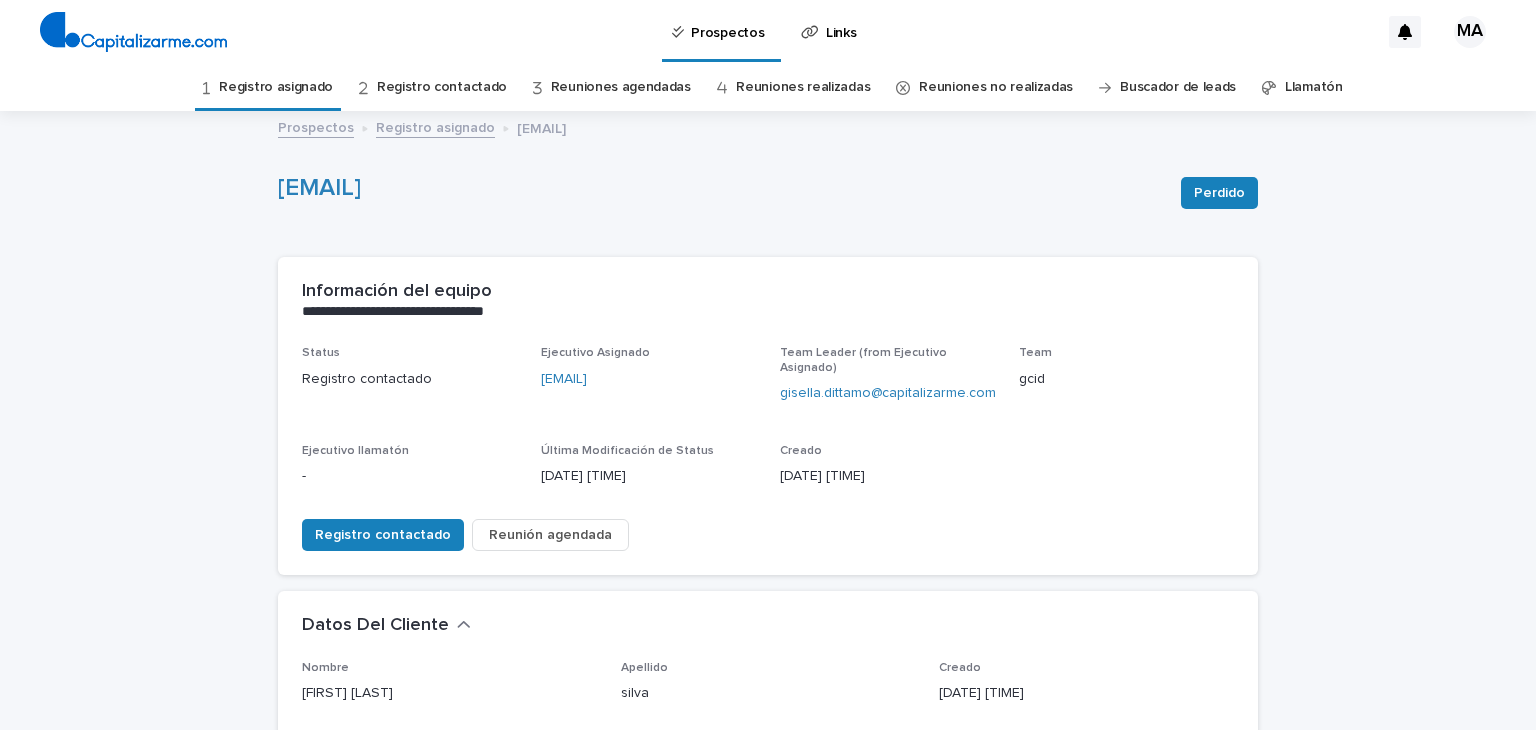 click on "Registro asignado" at bounding box center (276, 87) 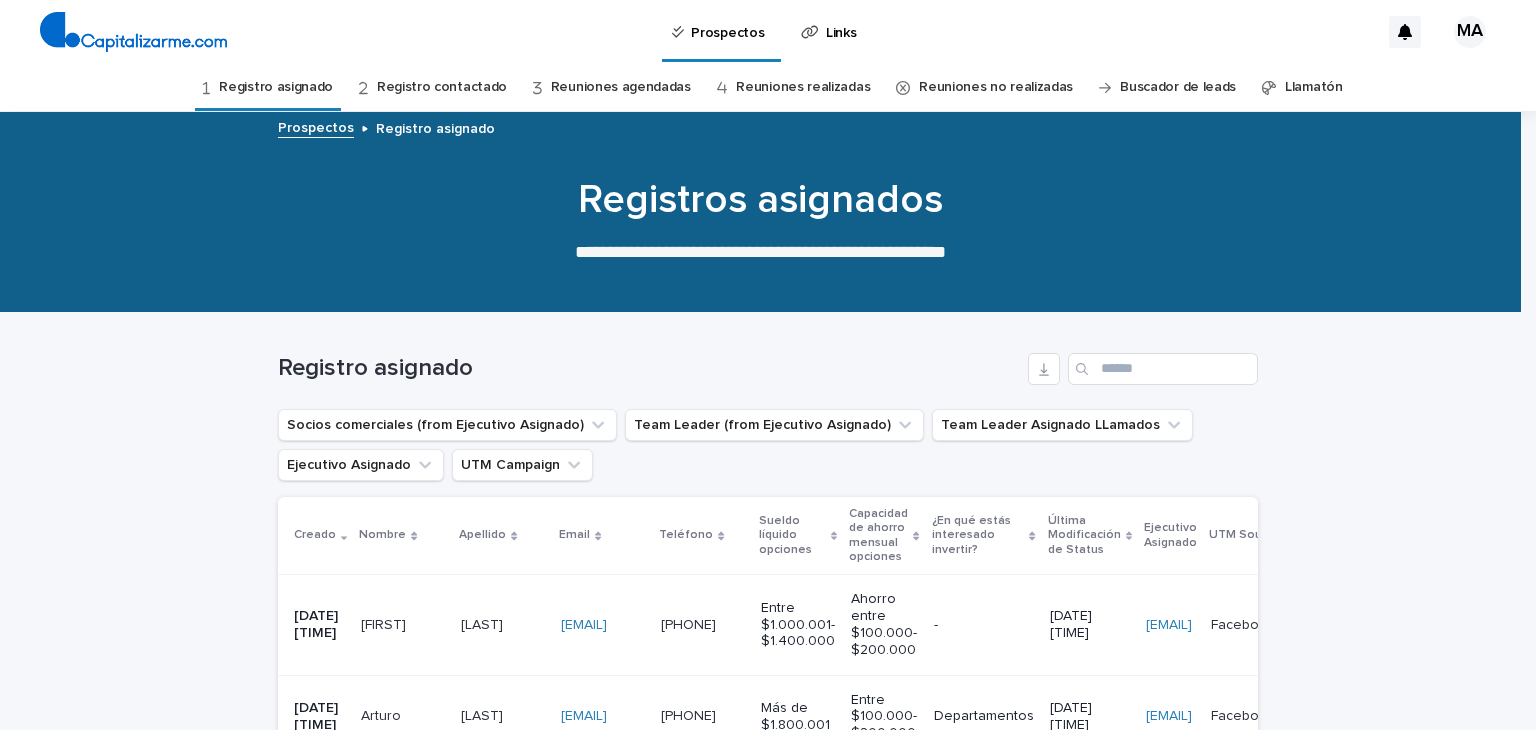 click on "[FIRST] [FIRST]" at bounding box center (403, 716) 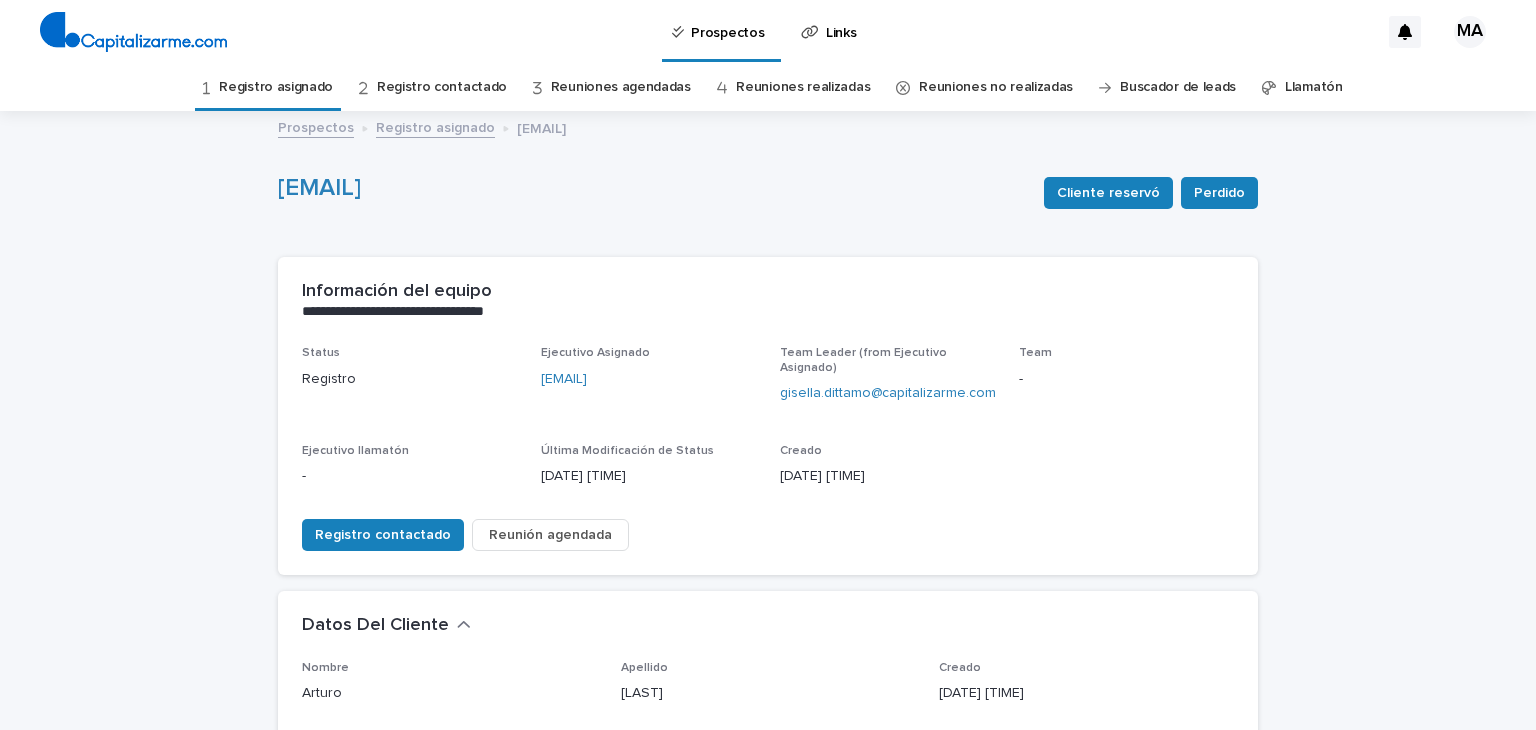 click on "**********" at bounding box center (768, 805) 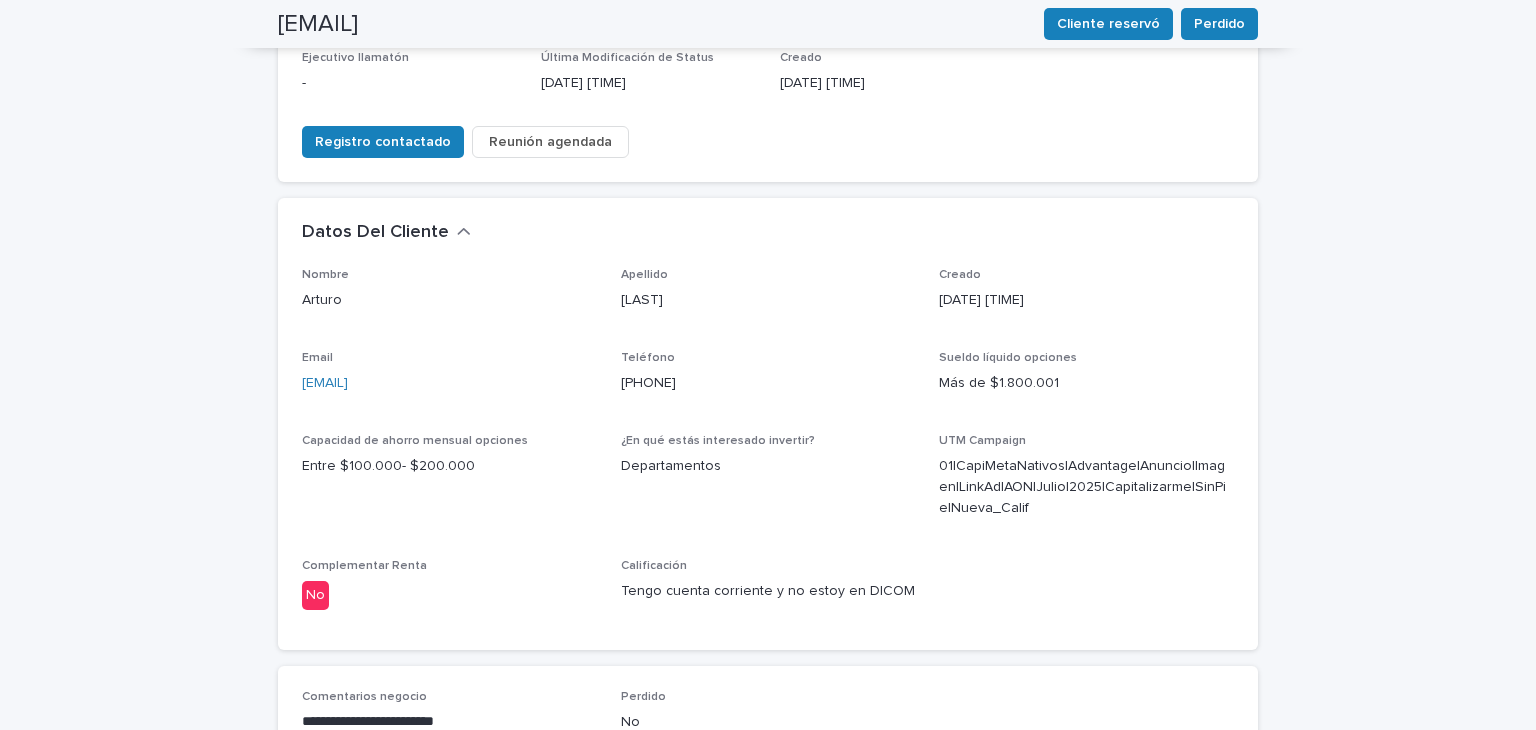 scroll, scrollTop: 400, scrollLeft: 0, axis: vertical 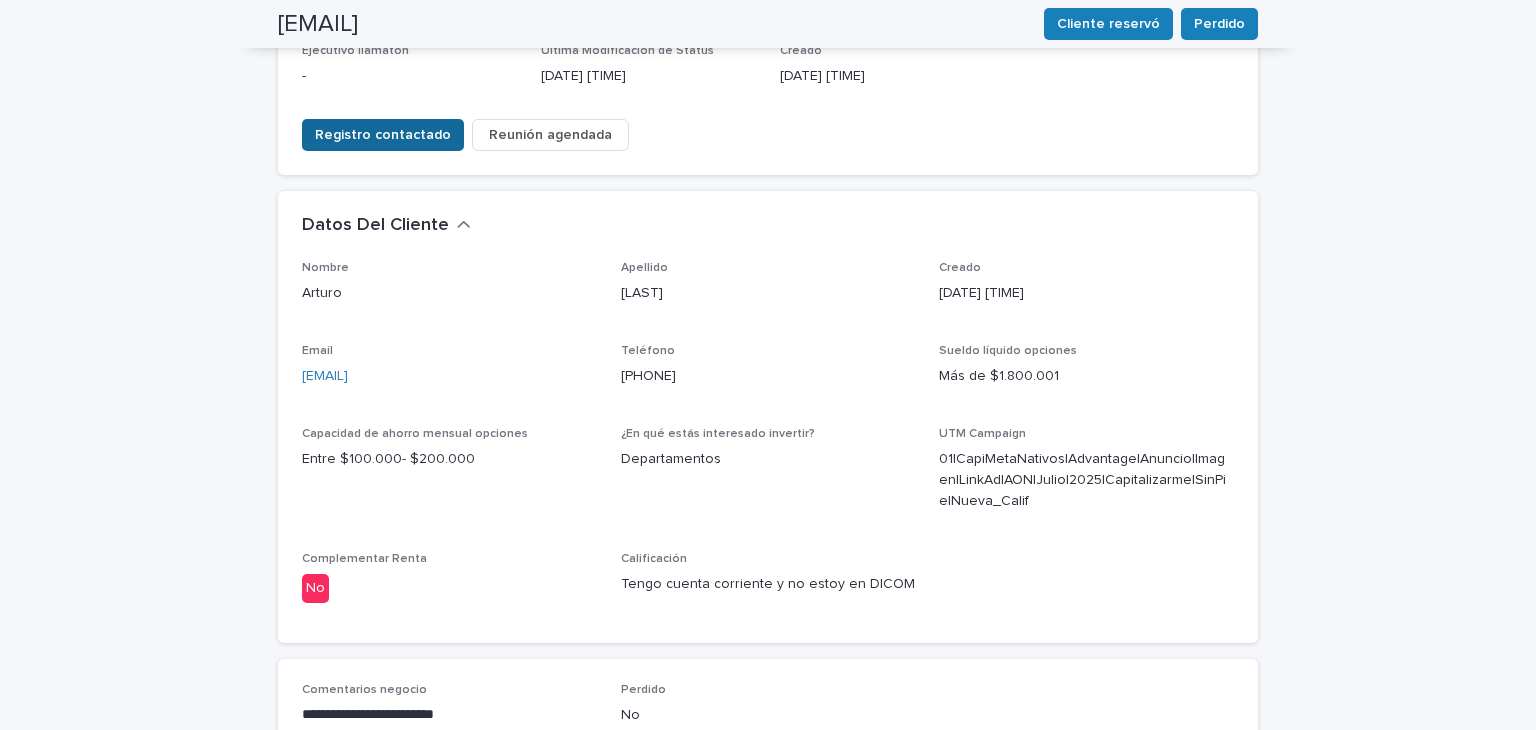 click on "Registro contactado" at bounding box center [383, 135] 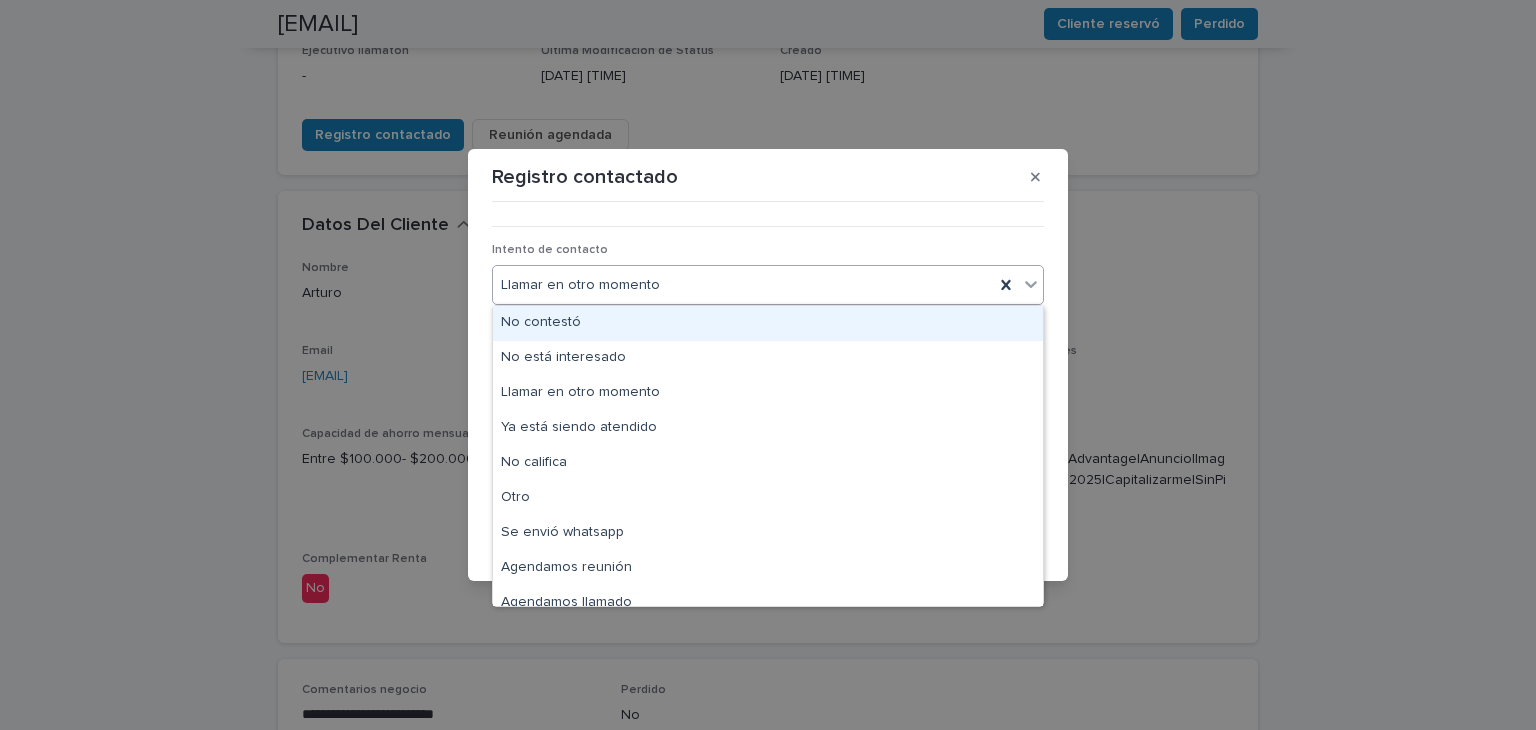 click on "No contestó" at bounding box center (768, 323) 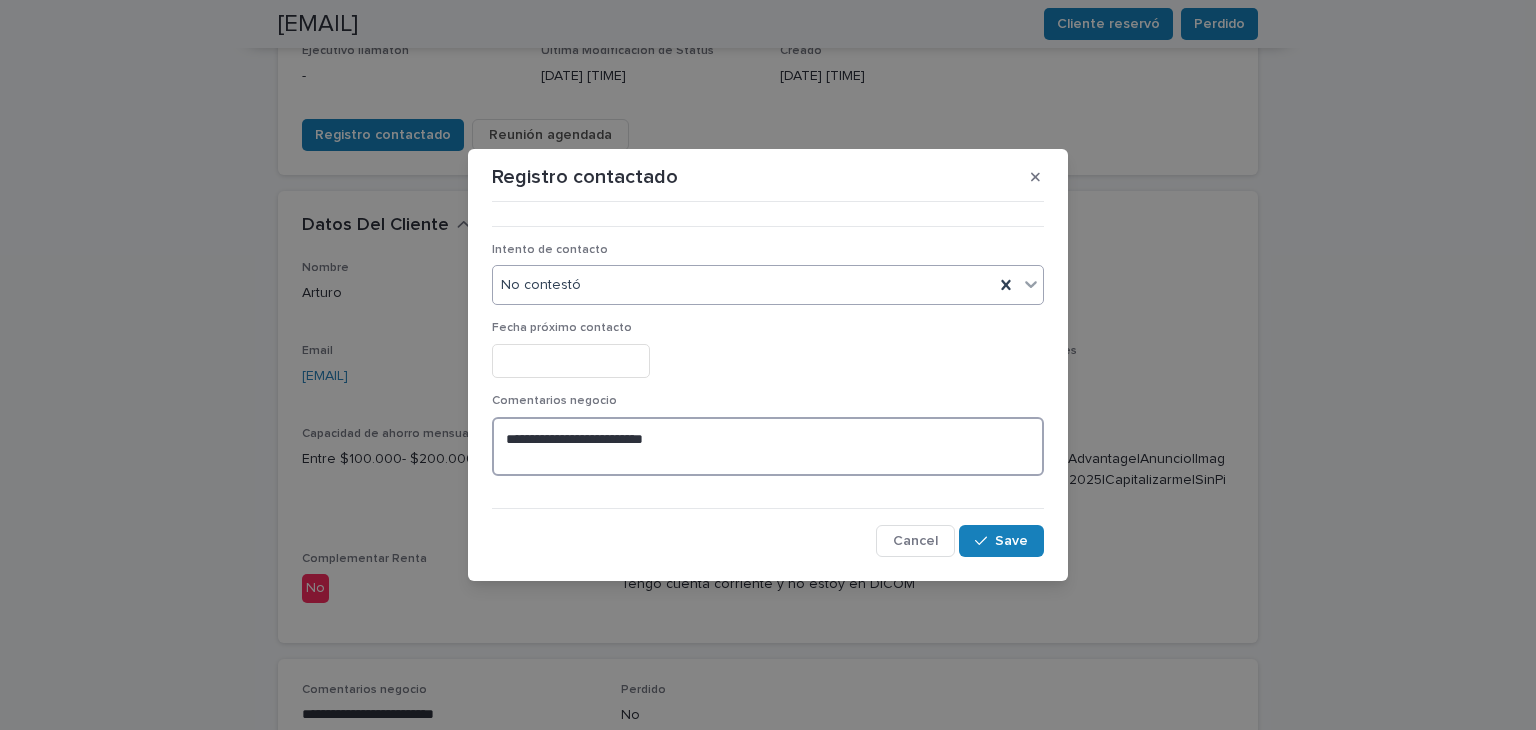 click on "**********" at bounding box center (768, 447) 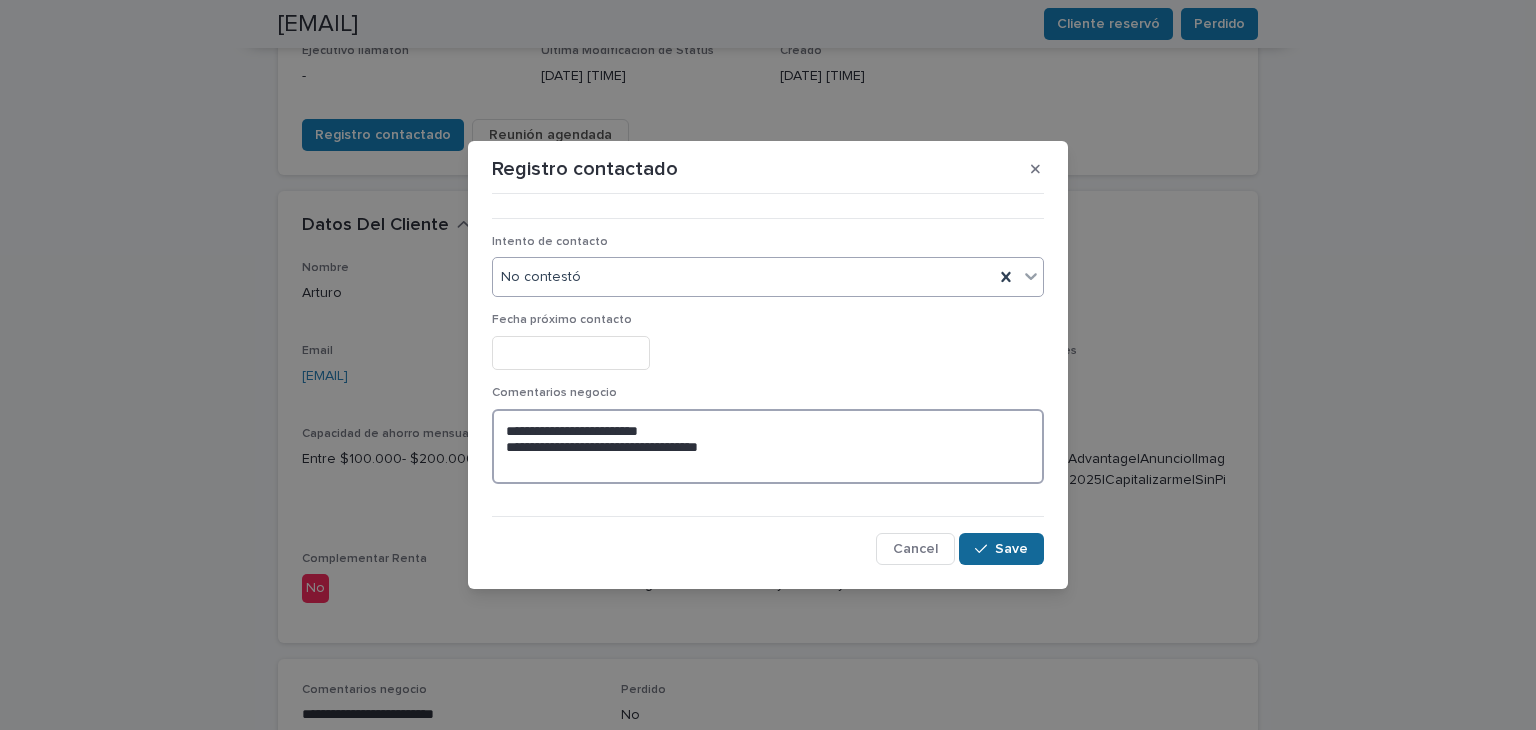 type on "**********" 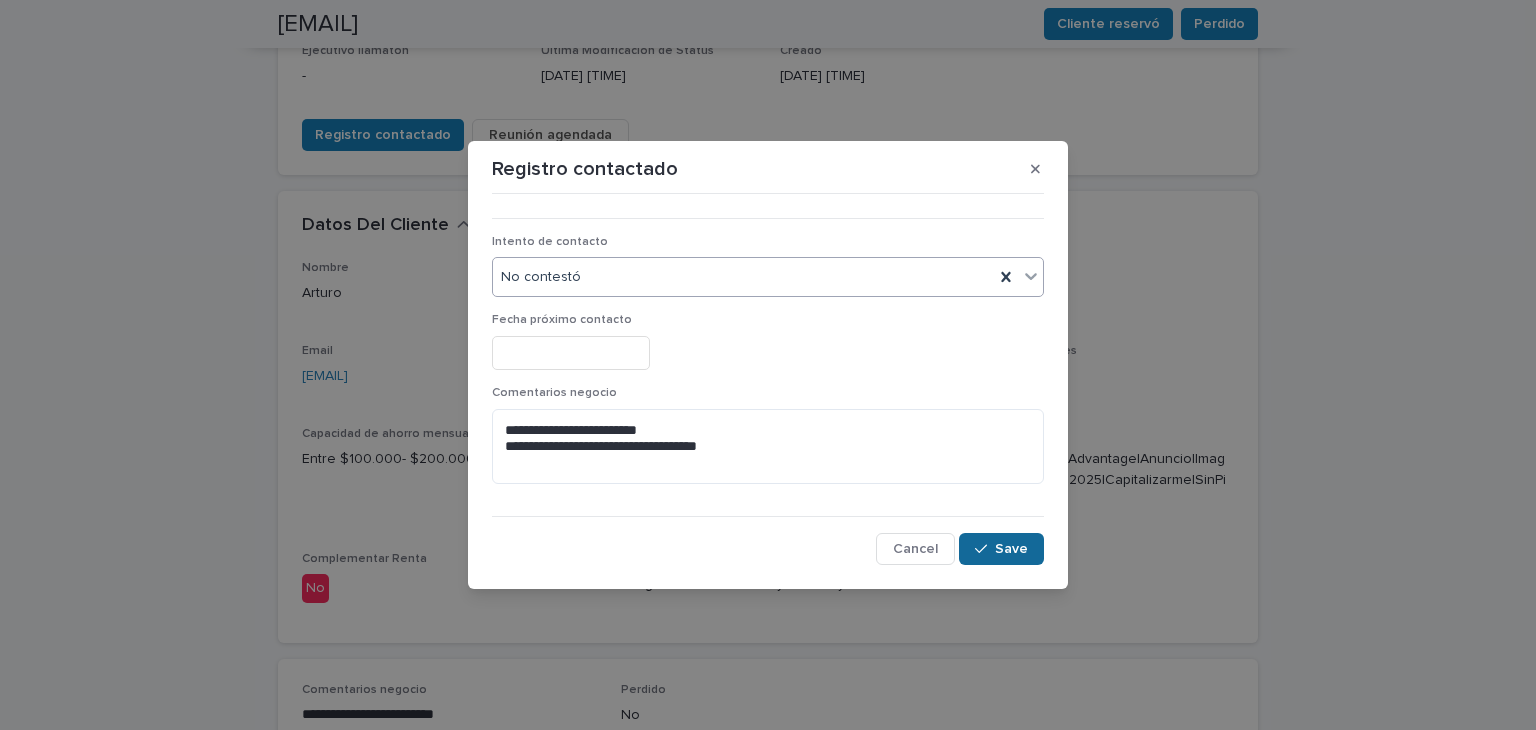 click on "Save" at bounding box center (1011, 549) 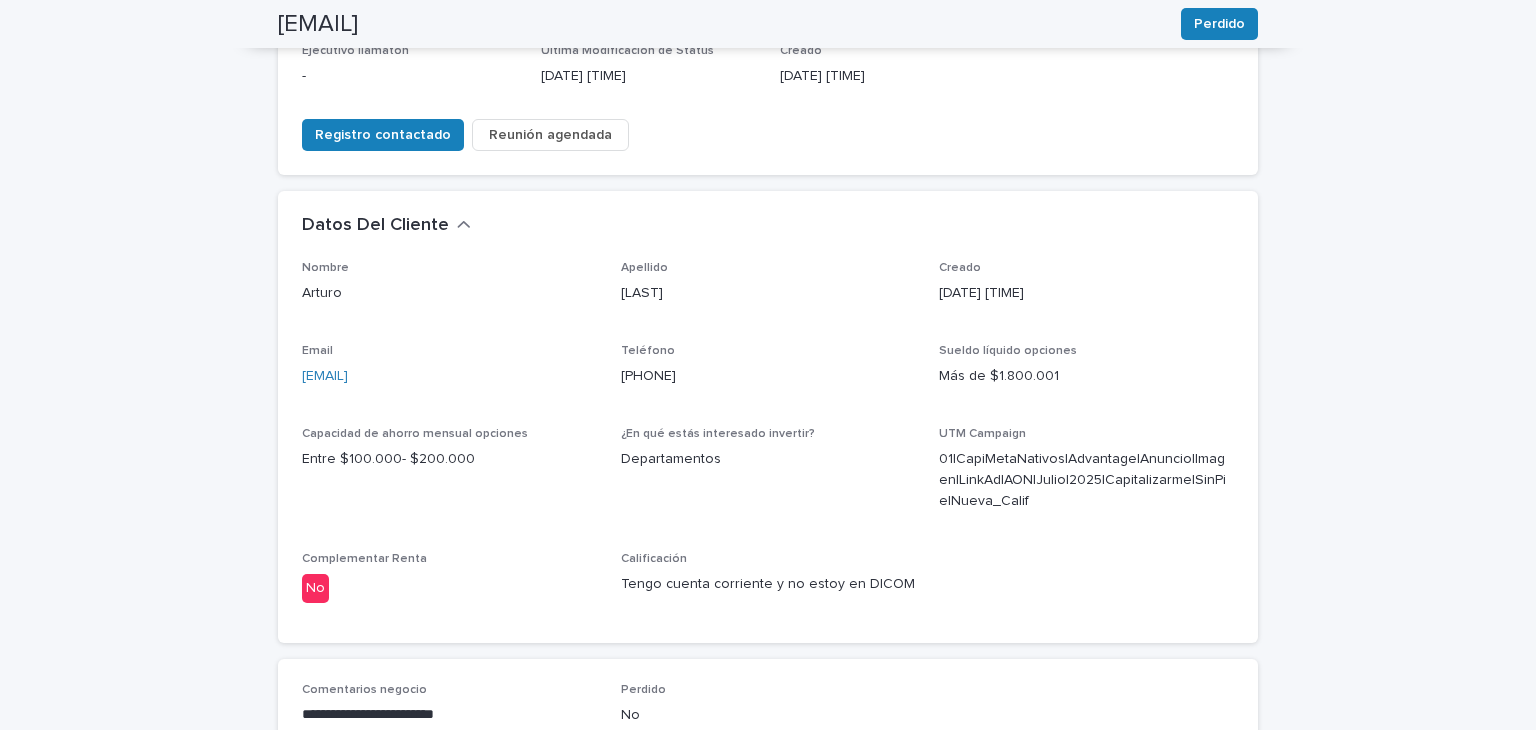 scroll, scrollTop: 409, scrollLeft: 0, axis: vertical 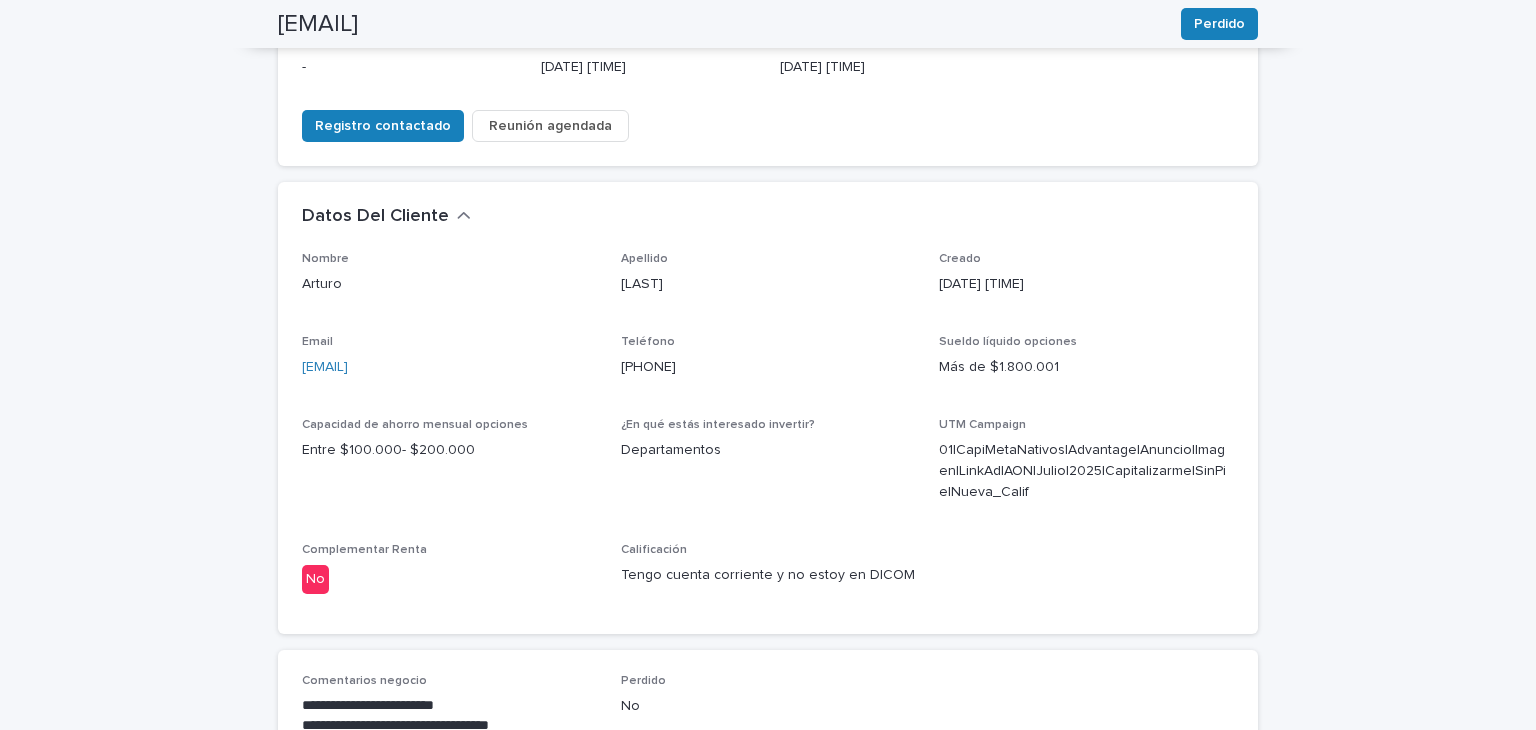 click on "**********" at bounding box center [768, 405] 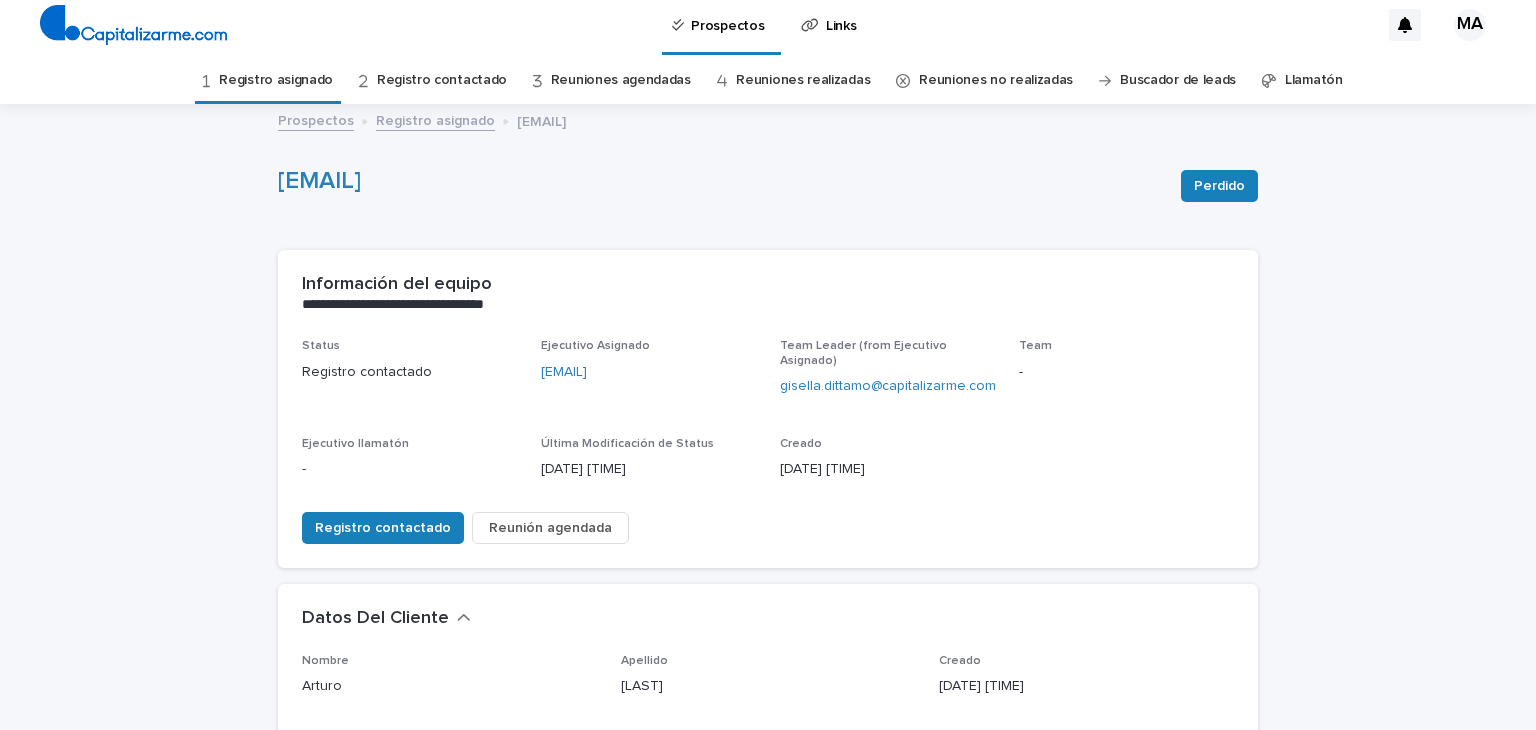 scroll, scrollTop: 0, scrollLeft: 0, axis: both 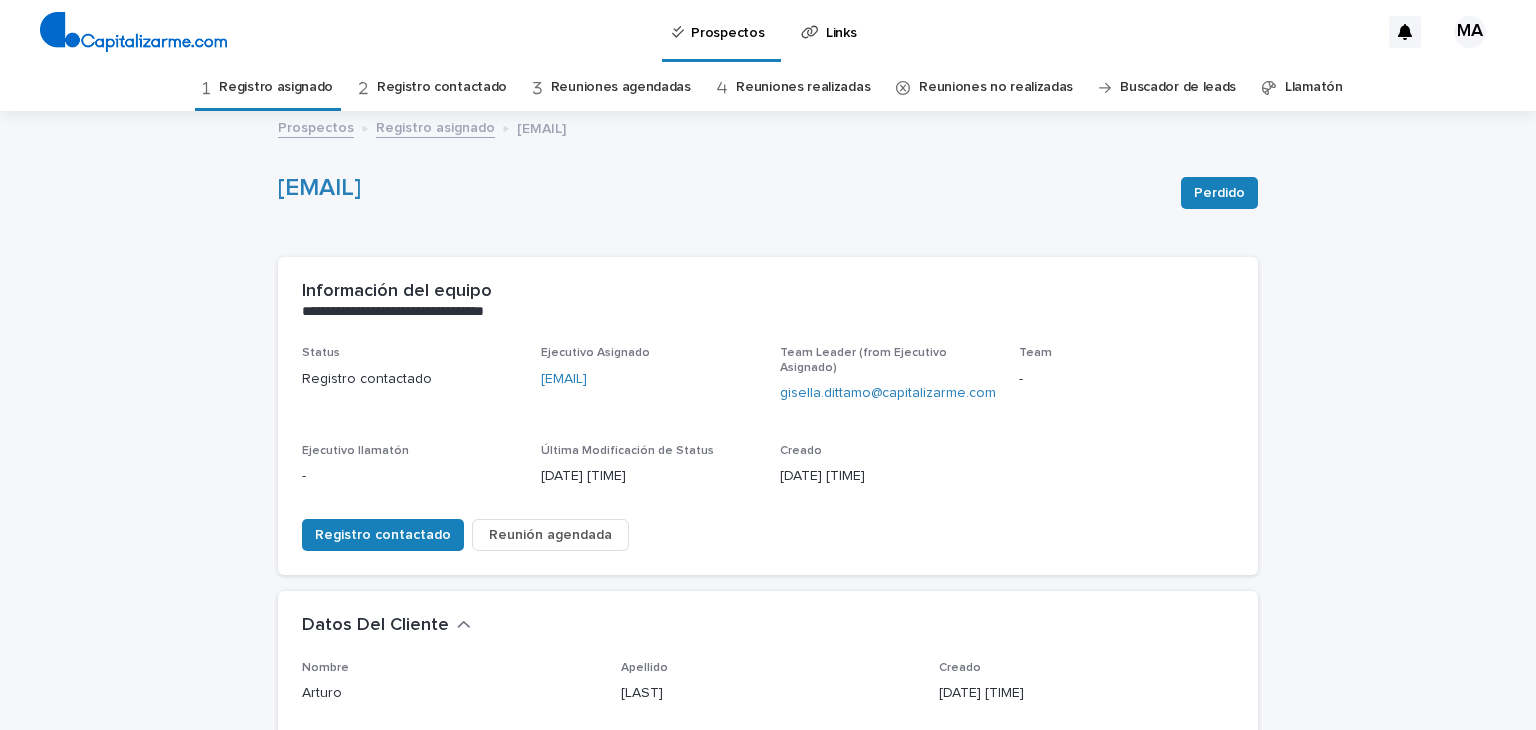 click on "Registro asignado" at bounding box center (276, 87) 